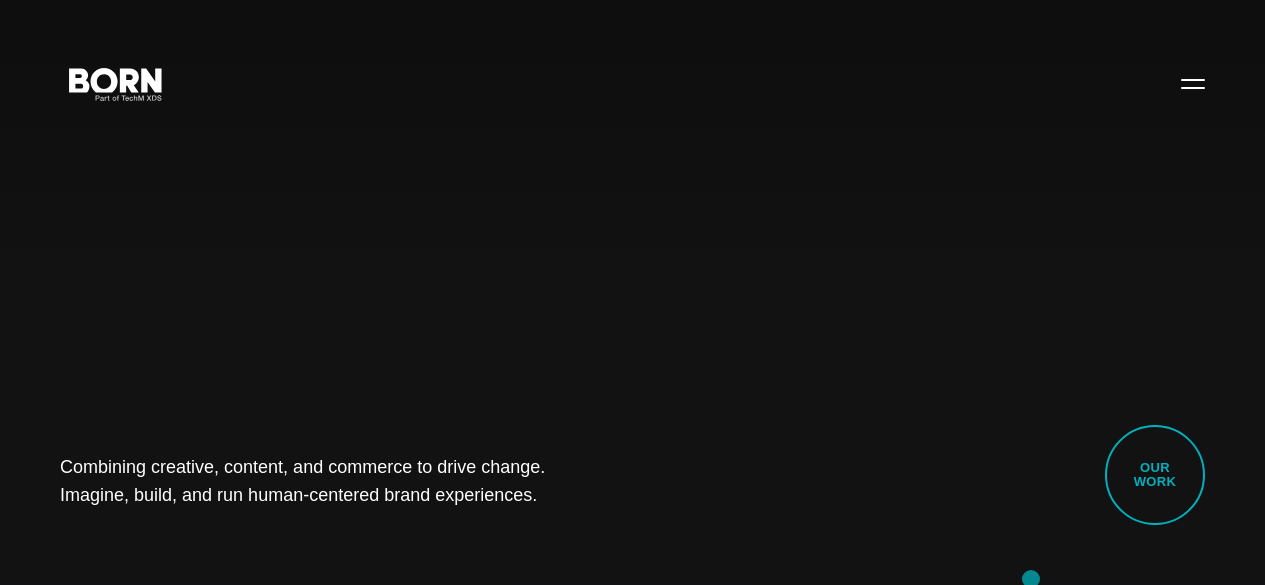 scroll, scrollTop: 0, scrollLeft: 0, axis: both 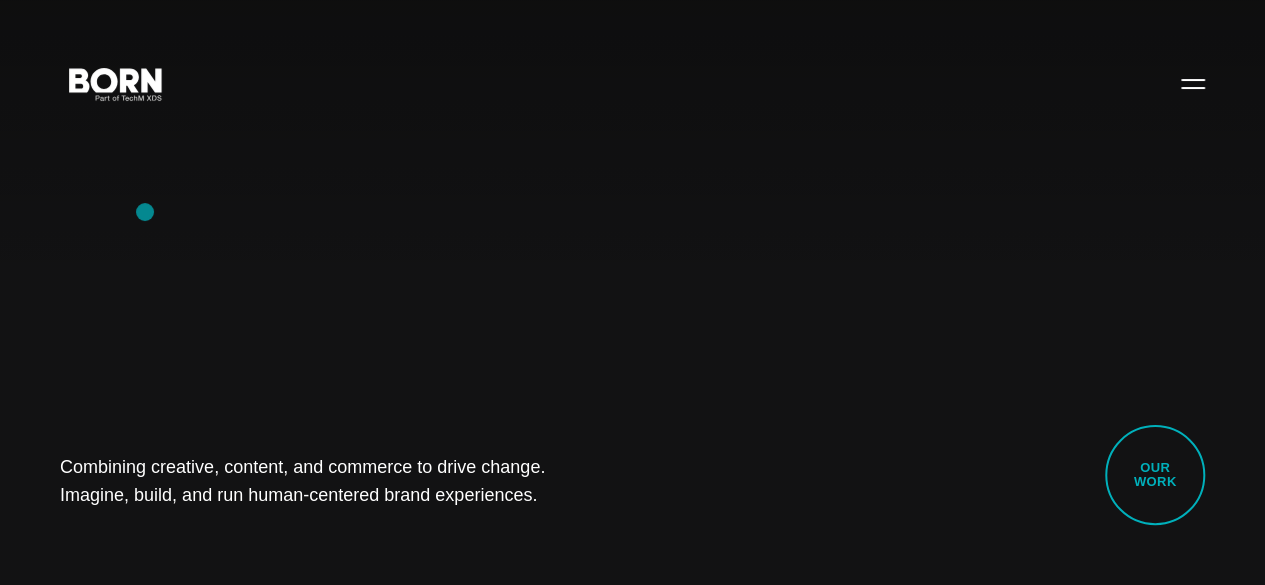 click on "Combining creative, content, and commerce to drive change. Imagine, build, and run human-centered brand experiences.
Our Work" at bounding box center [632, 292] 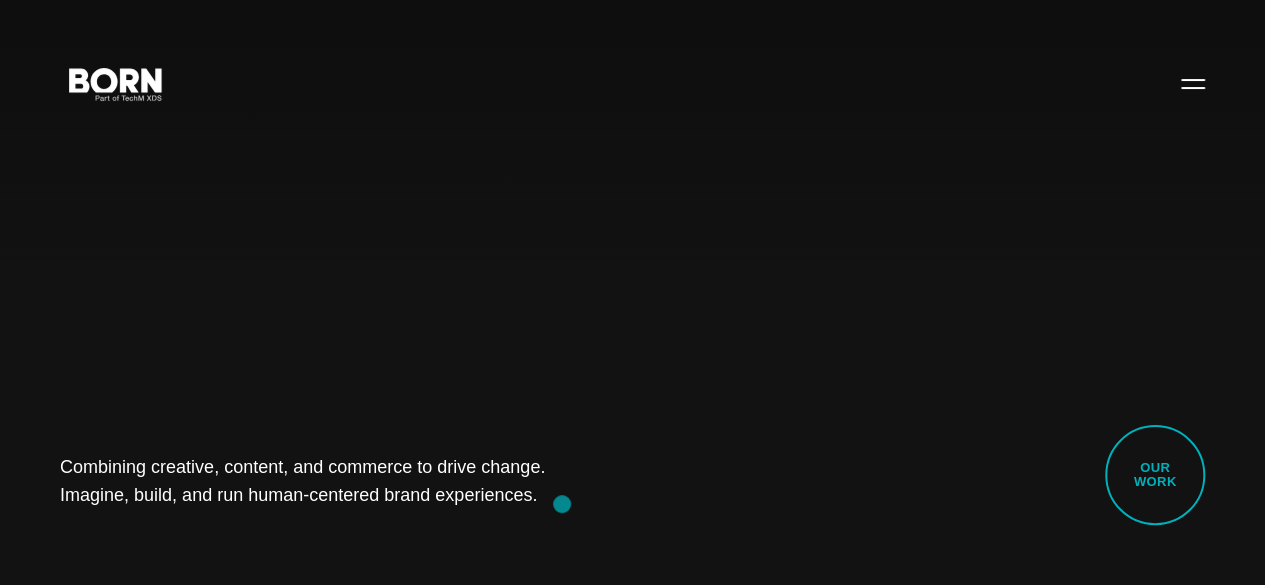 drag, startPoint x: 125, startPoint y: 425, endPoint x: 562, endPoint y: 504, distance: 444.0833 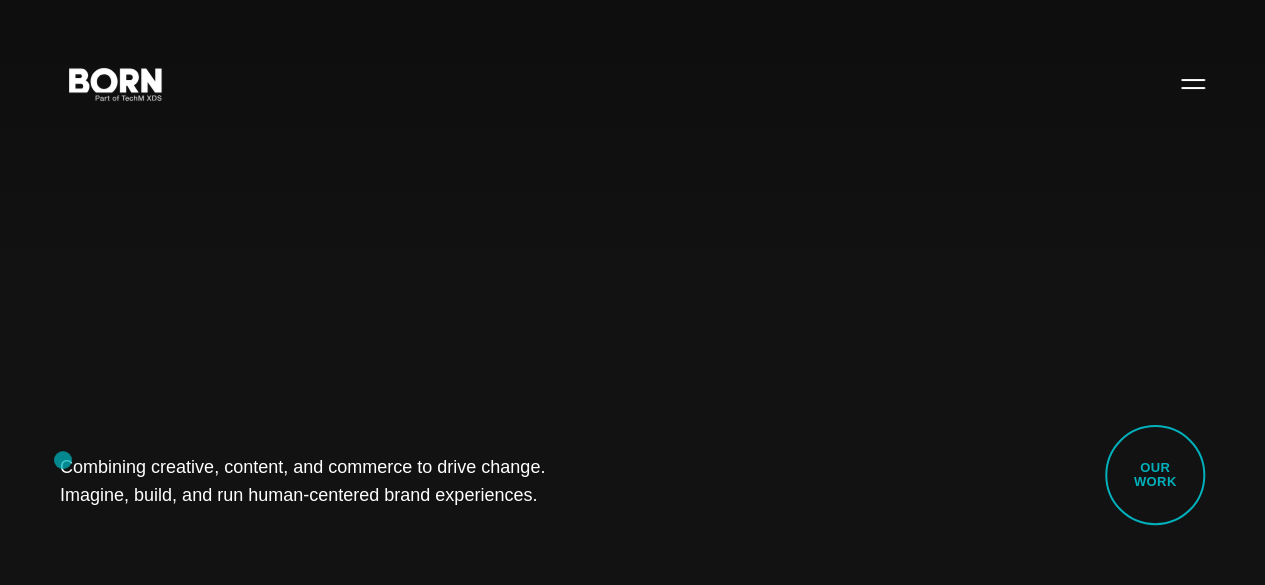 click on "Combining creative, content, and commerce to drive change. Imagine, build, and run human-centered brand experiences.
Our Work" at bounding box center (632, 292) 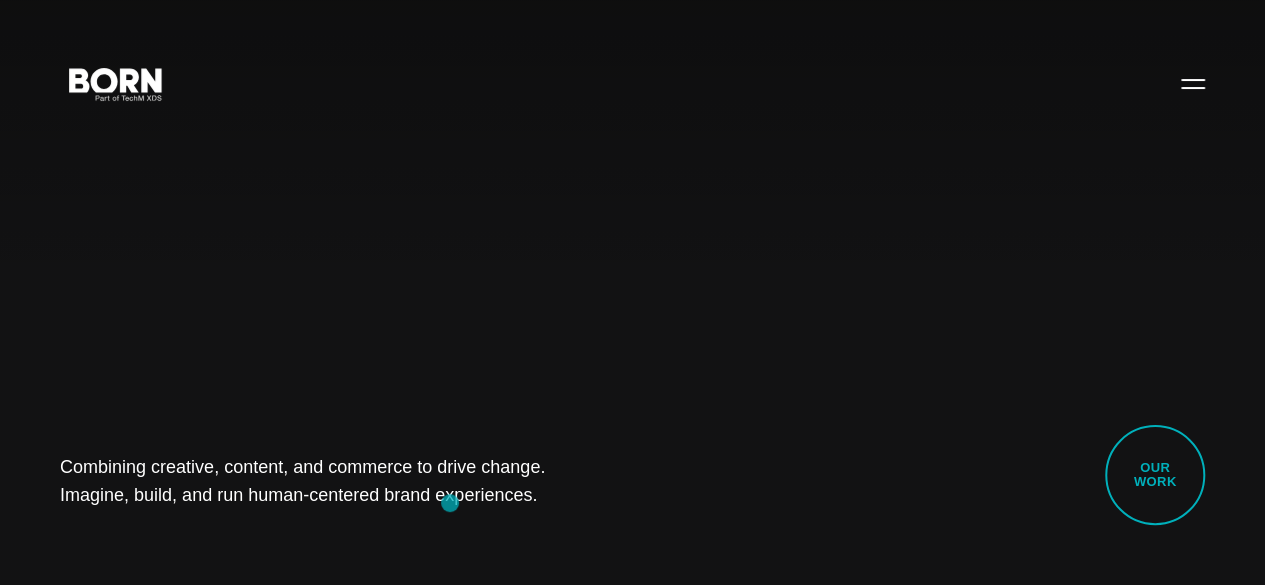 drag, startPoint x: 78, startPoint y: 447, endPoint x: 452, endPoint y: 501, distance: 377.8783 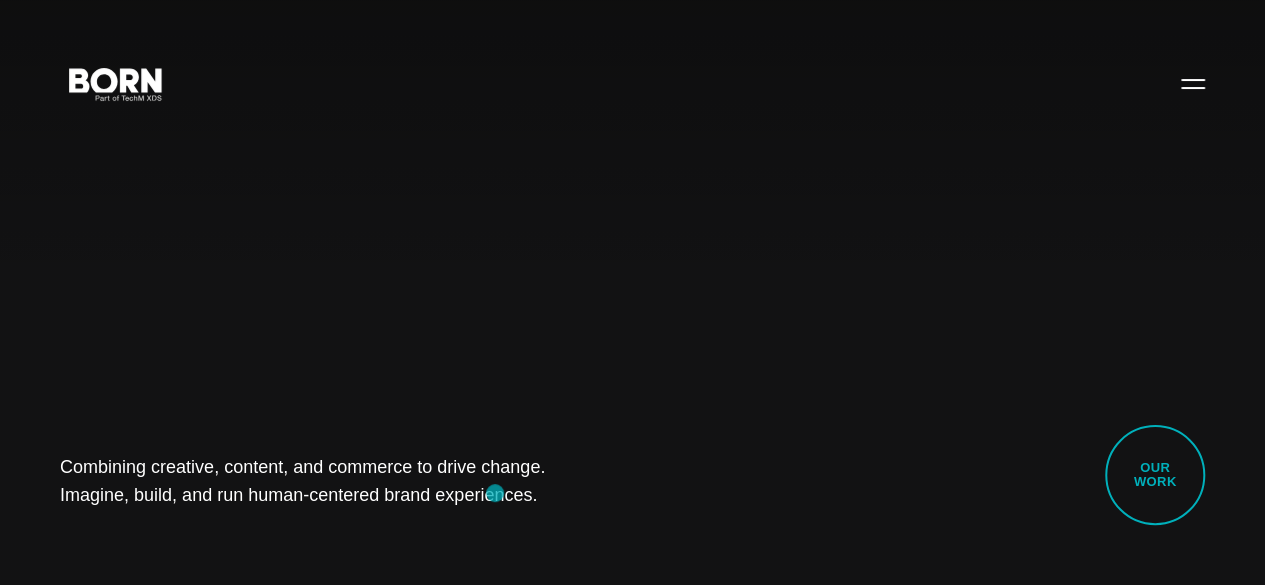 click on "Combining creative, content, and commerce to drive change. Imagine, build, and run human-centered brand experiences.
Our Work" at bounding box center (632, 292) 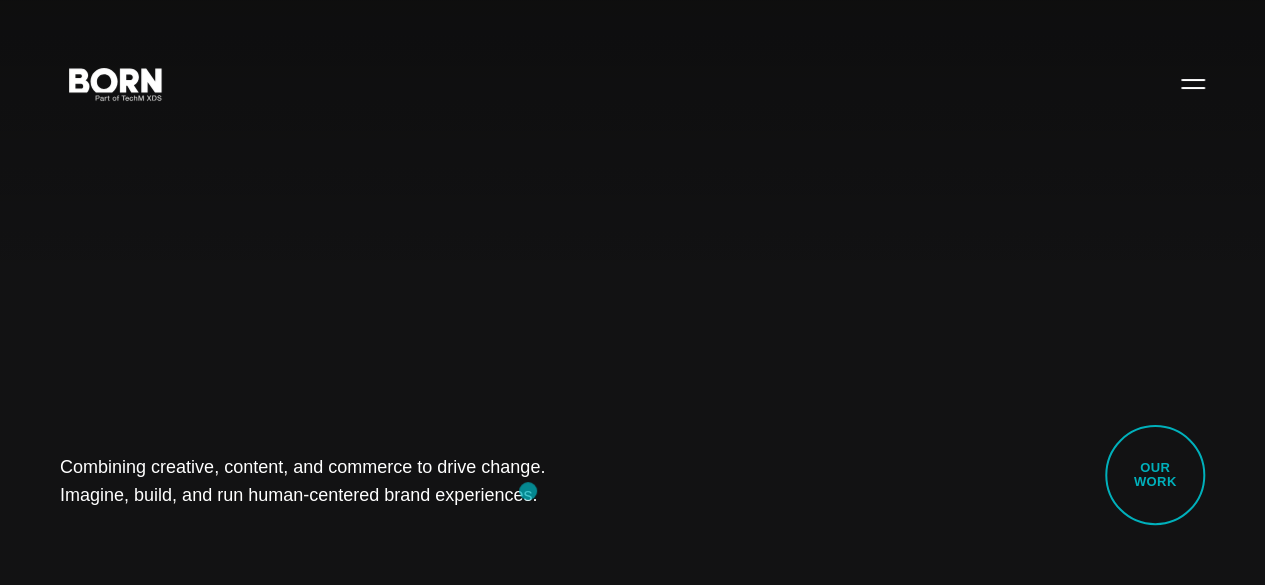 drag, startPoint x: 1, startPoint y: 435, endPoint x: 532, endPoint y: 492, distance: 534.05054 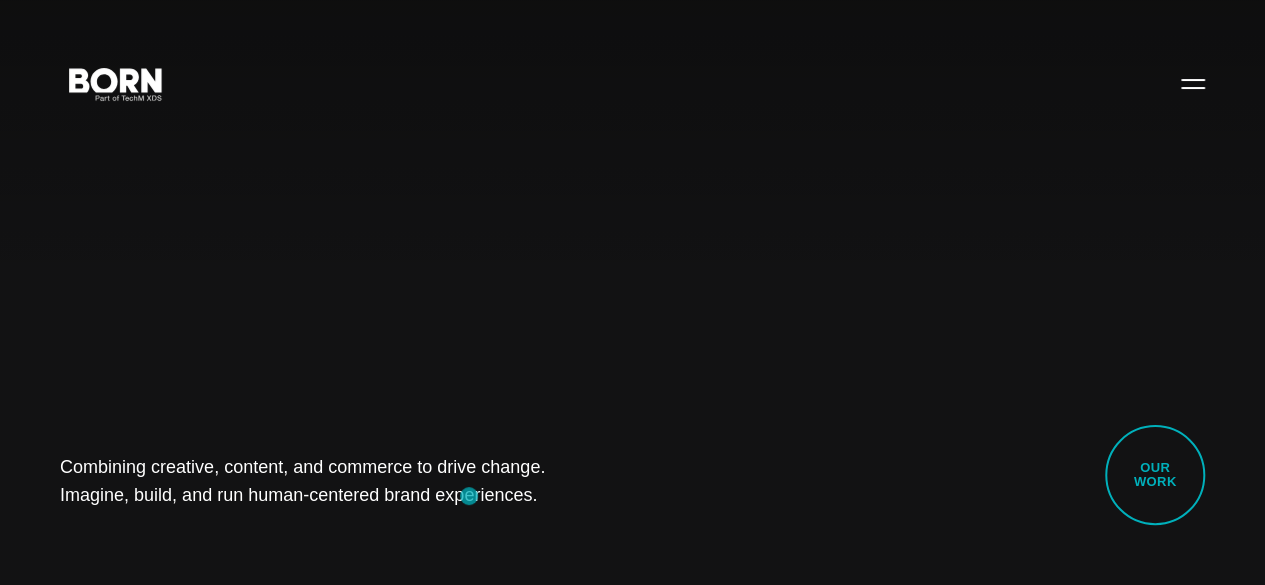 click on "Combining creative, content, and commerce to drive change. Imagine, build, and run human-centered brand experiences.
Our Work" at bounding box center (632, 292) 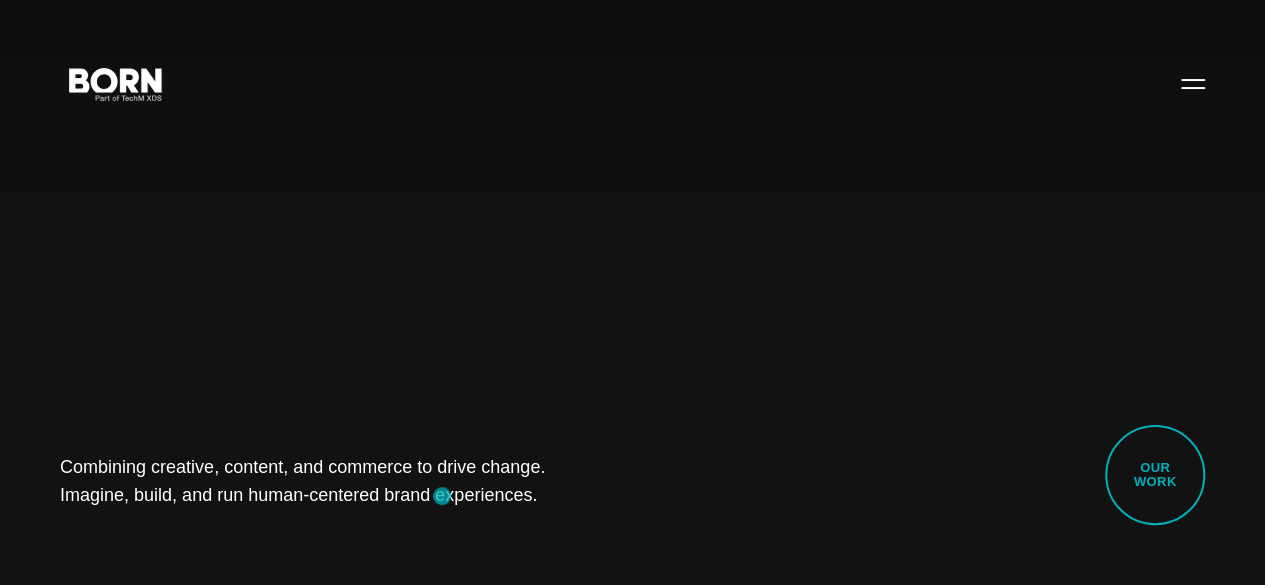 drag, startPoint x: 64, startPoint y: 445, endPoint x: 444, endPoint y: 495, distance: 383.27536 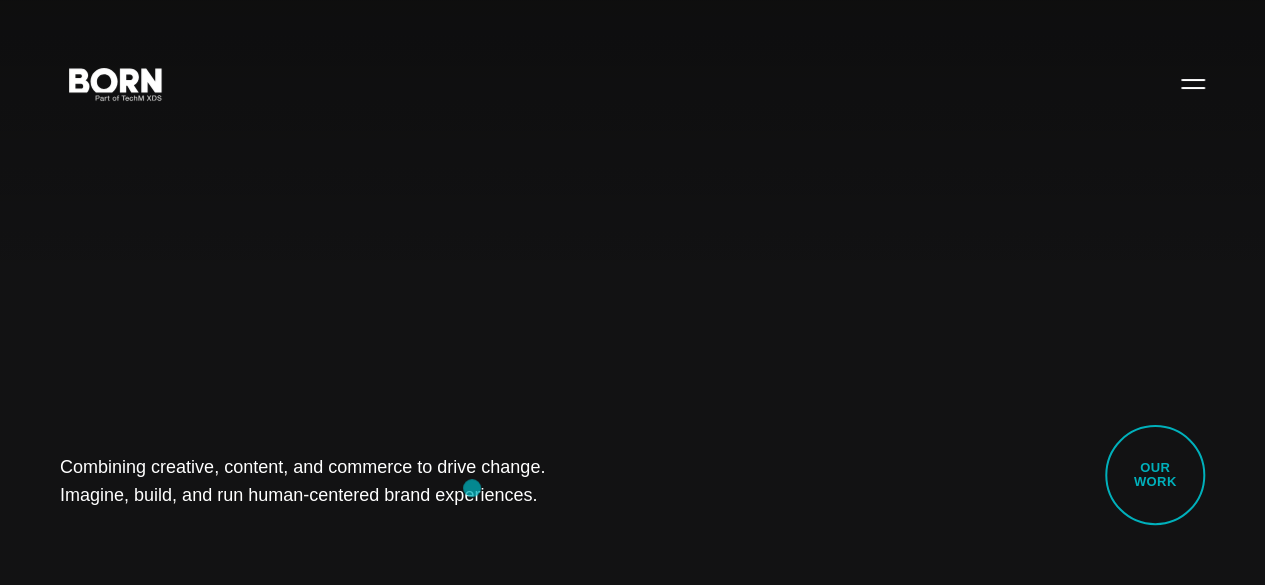 click on "Combining creative, content, and commerce to drive change. Imagine, build, and run human-centered brand experiences." at bounding box center [315, 481] 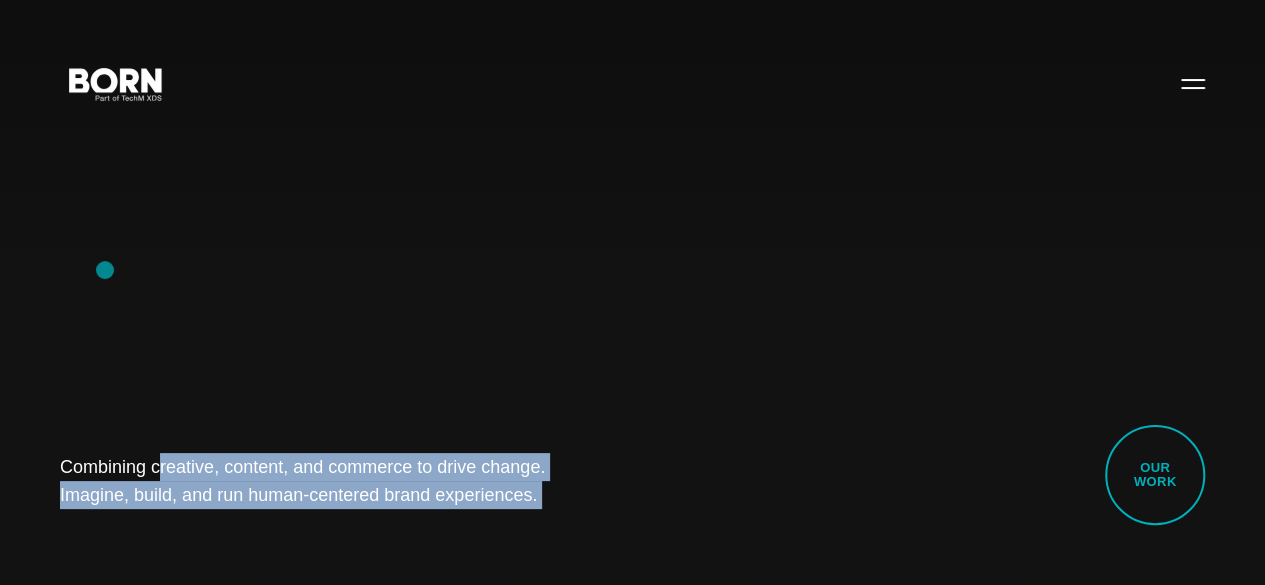 drag, startPoint x: 472, startPoint y: 488, endPoint x: 107, endPoint y: 264, distance: 428.25342 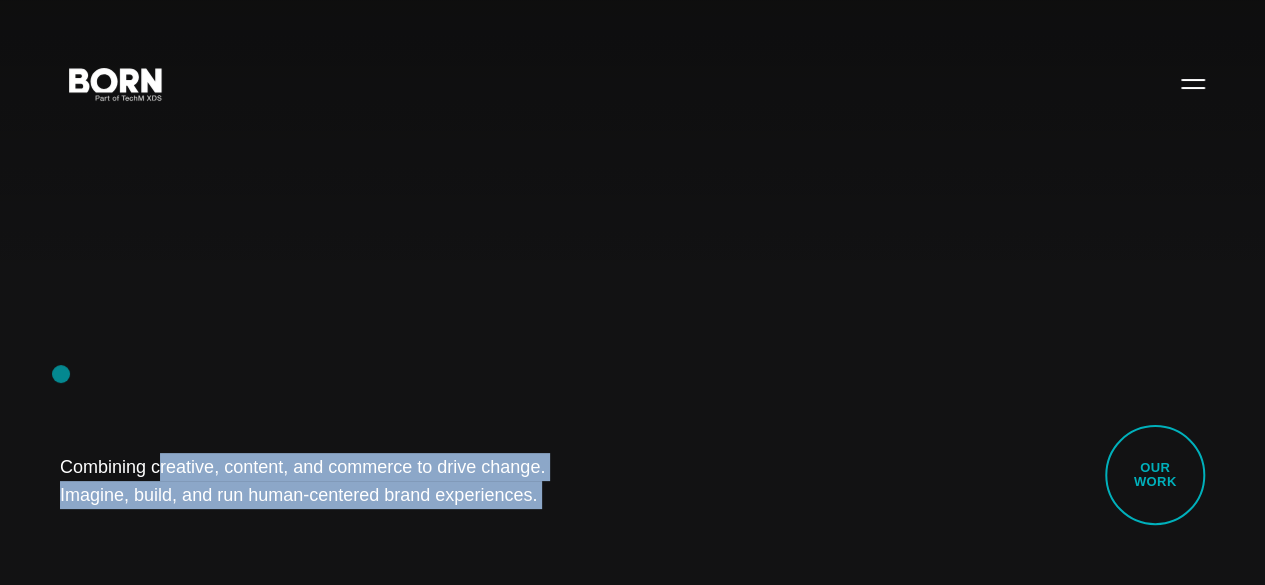 click on "Combining creative, content, and commerce to drive change. Imagine, build, and run human-centered brand experiences.
Our Work" at bounding box center (632, 292) 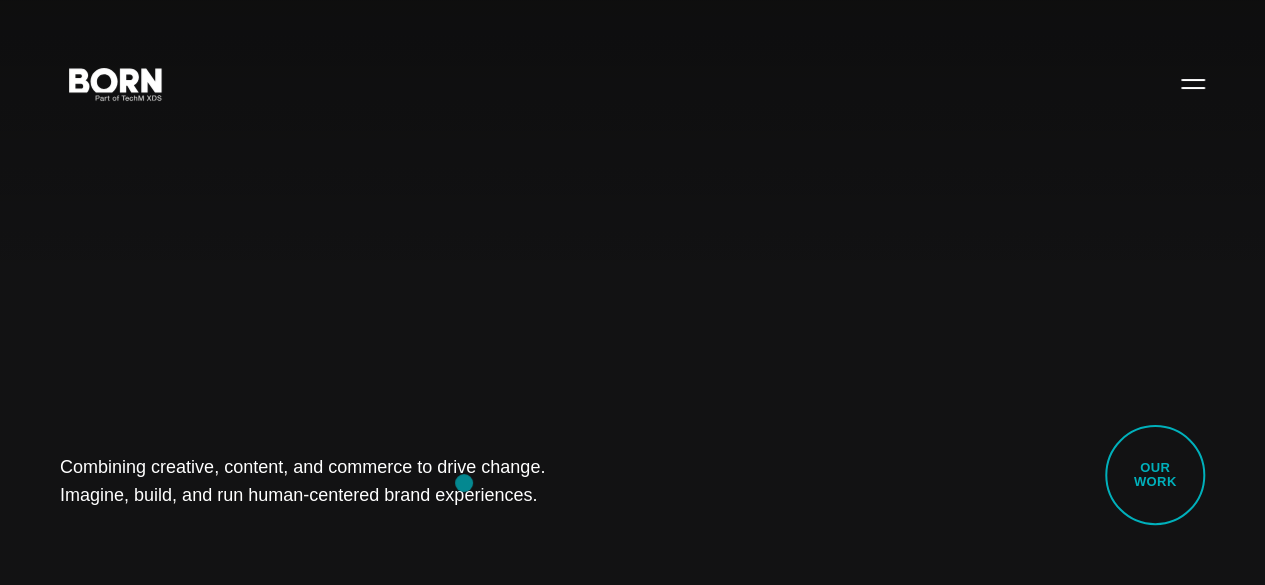 drag, startPoint x: 50, startPoint y: 426, endPoint x: 464, endPoint y: 482, distance: 417.77026 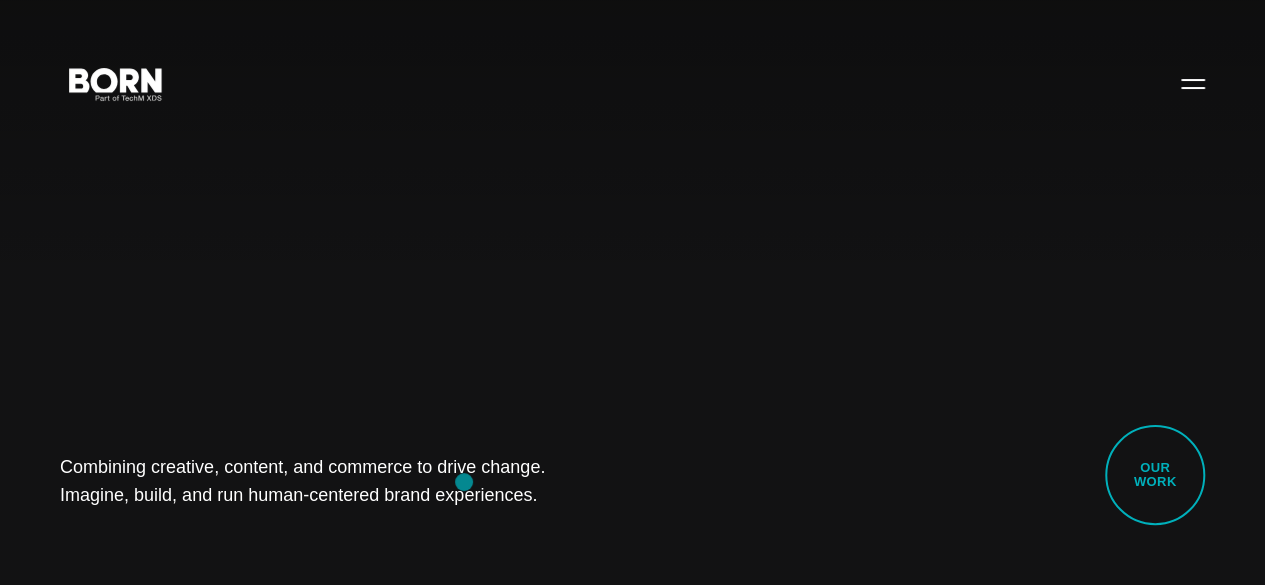 click on "Combining creative, content, and commerce to drive change. Imagine, build, and run human-centered brand experiences." at bounding box center (315, 481) 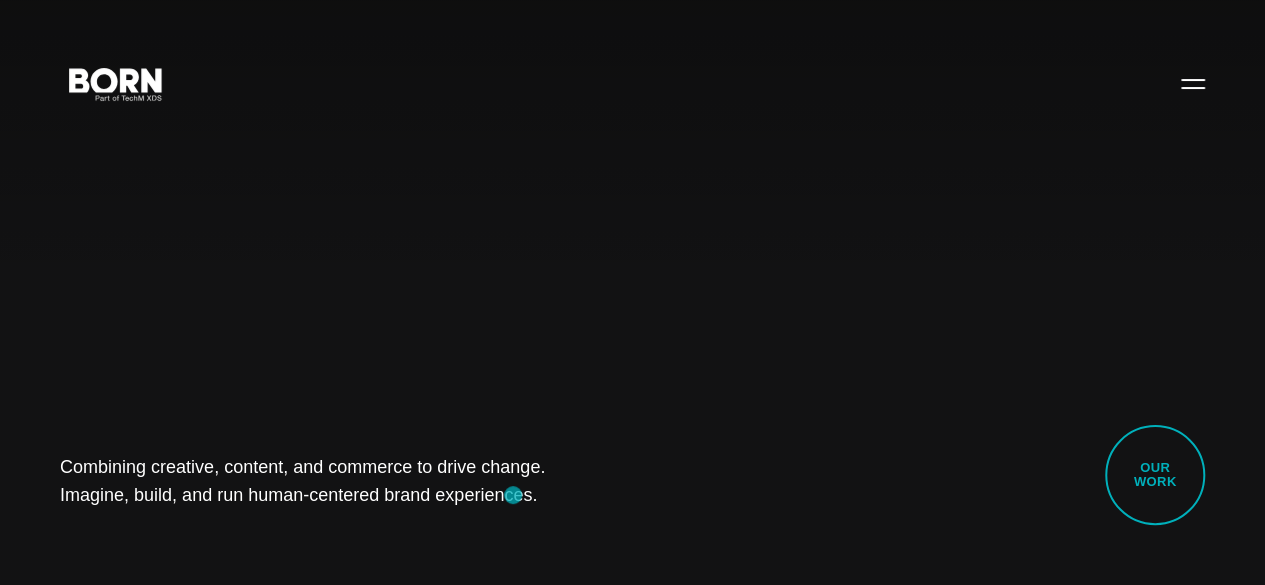 drag, startPoint x: 63, startPoint y: 445, endPoint x: 514, endPoint y: 495, distance: 453.76315 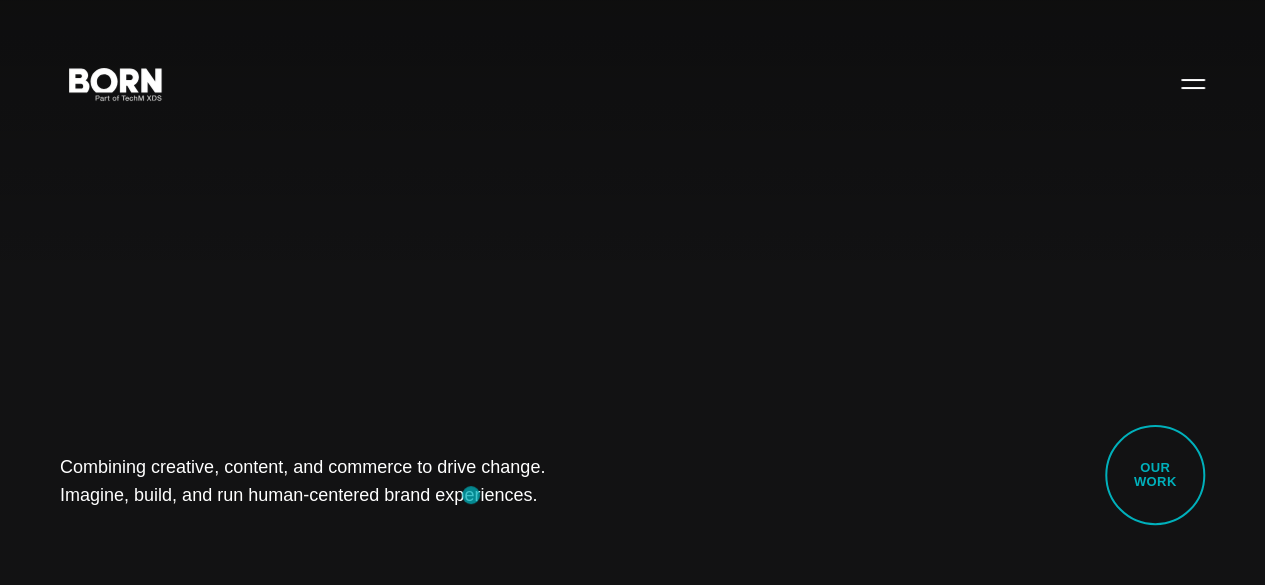 click on "Combining creative, content, and commerce to drive change. Imagine, build, and run human-centered brand experiences.
Our Work" at bounding box center (632, 292) 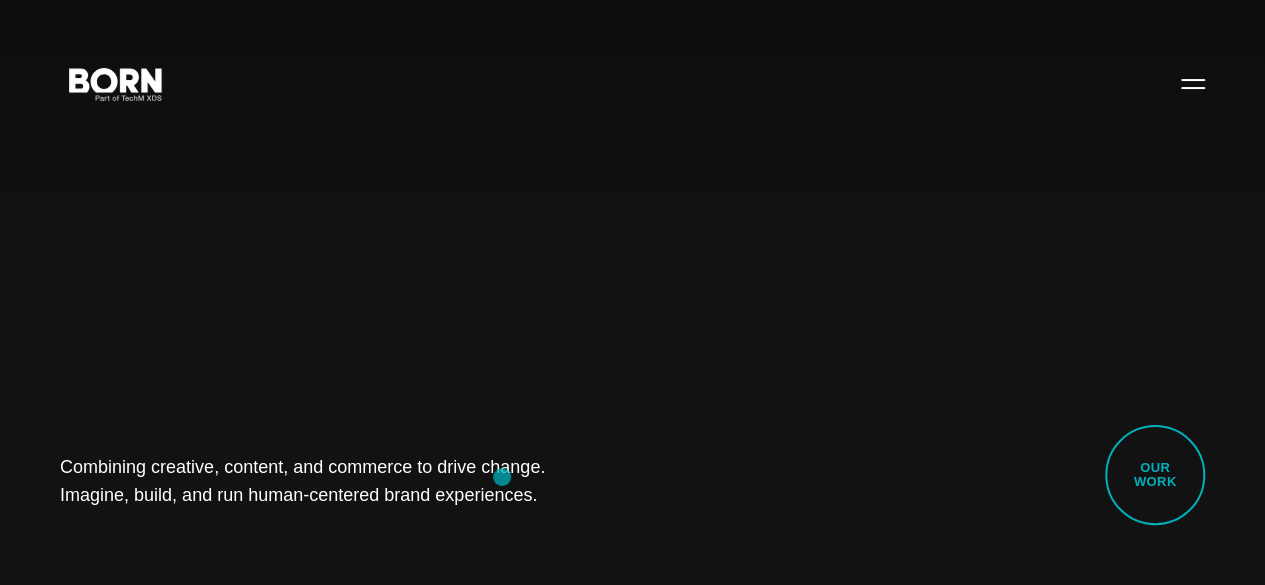 drag, startPoint x: 395, startPoint y: 442, endPoint x: 502, endPoint y: 477, distance: 112.578865 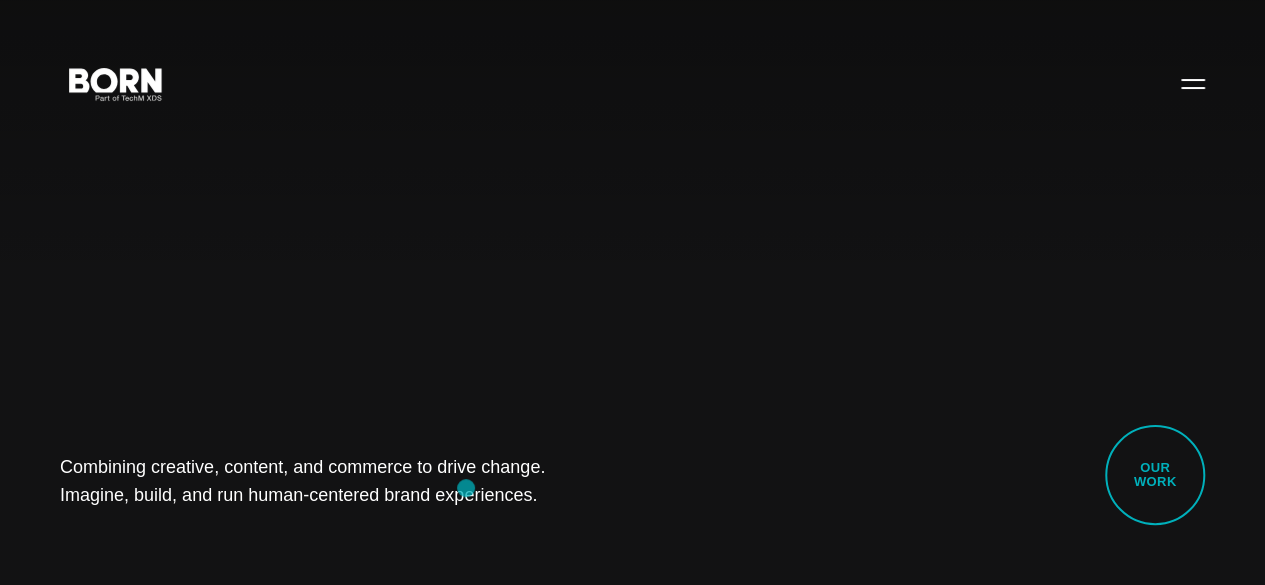 click on "Combining creative, content, and commerce to drive change. Imagine, build, and run human-centered brand experiences." at bounding box center (315, 481) 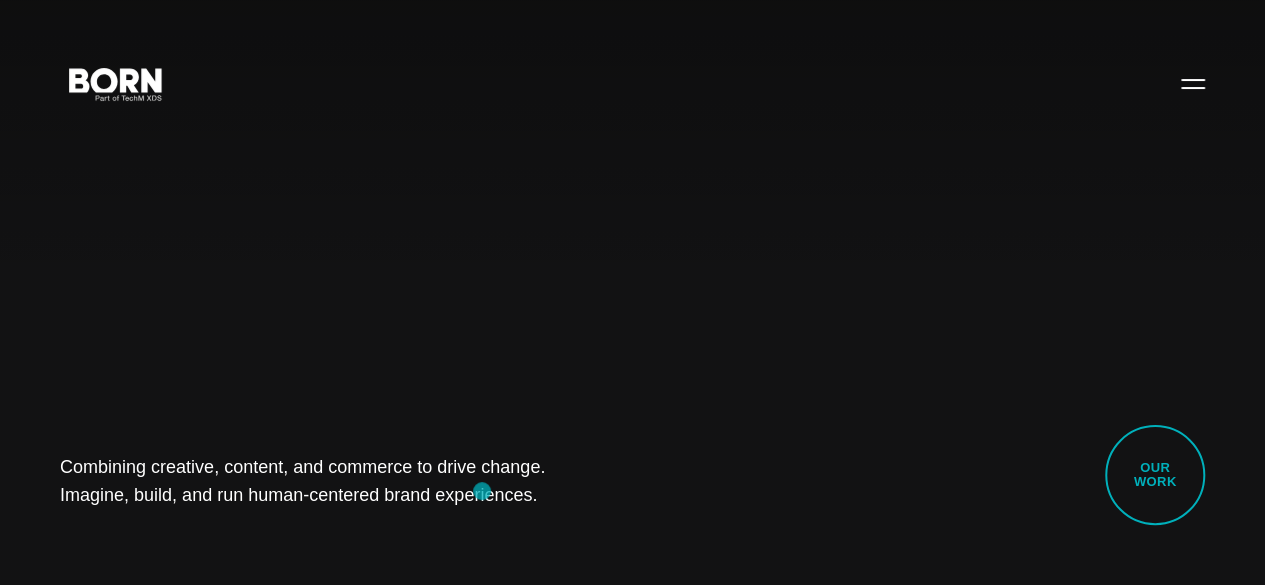 drag, startPoint x: 150, startPoint y: 438, endPoint x: 482, endPoint y: 491, distance: 336.2038 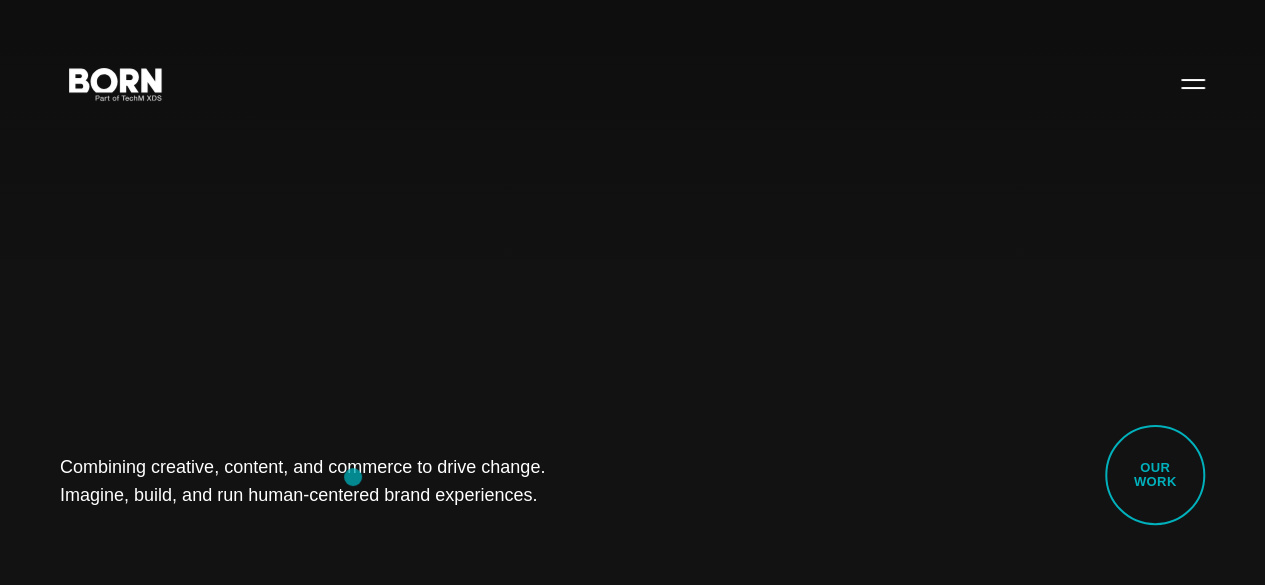 drag, startPoint x: 74, startPoint y: 449, endPoint x: 434, endPoint y: 482, distance: 361.50934 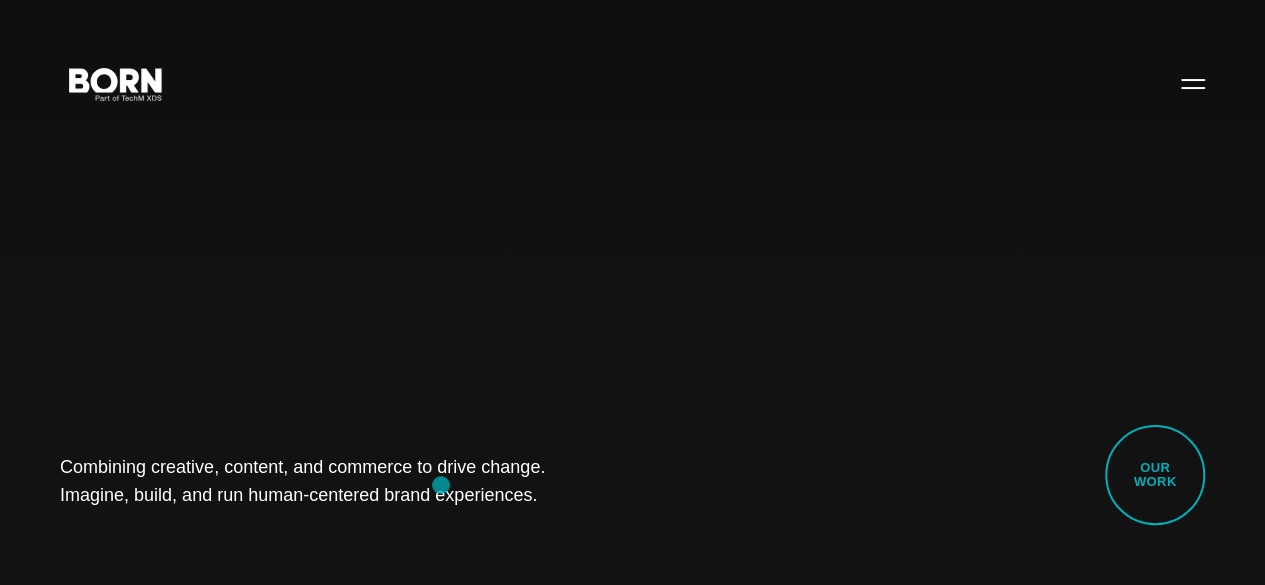 click on "Combining creative, content, and commerce to drive change. Imagine, build, and run human-centered brand experiences." at bounding box center [315, 481] 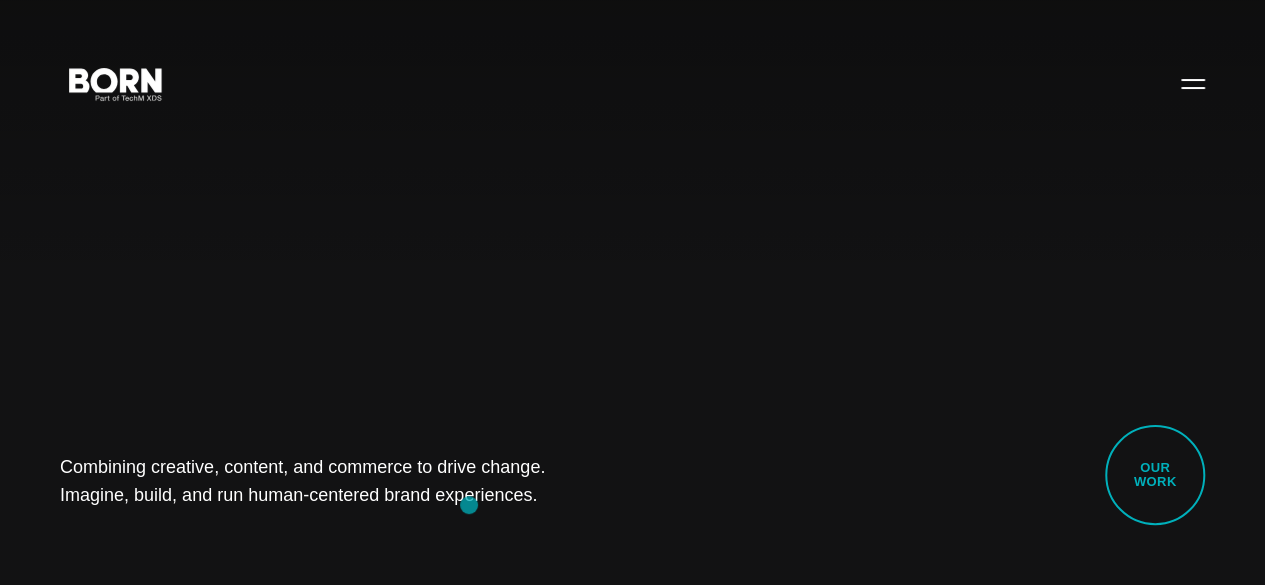 drag, startPoint x: 66, startPoint y: 449, endPoint x: 469, endPoint y: 504, distance: 406.73578 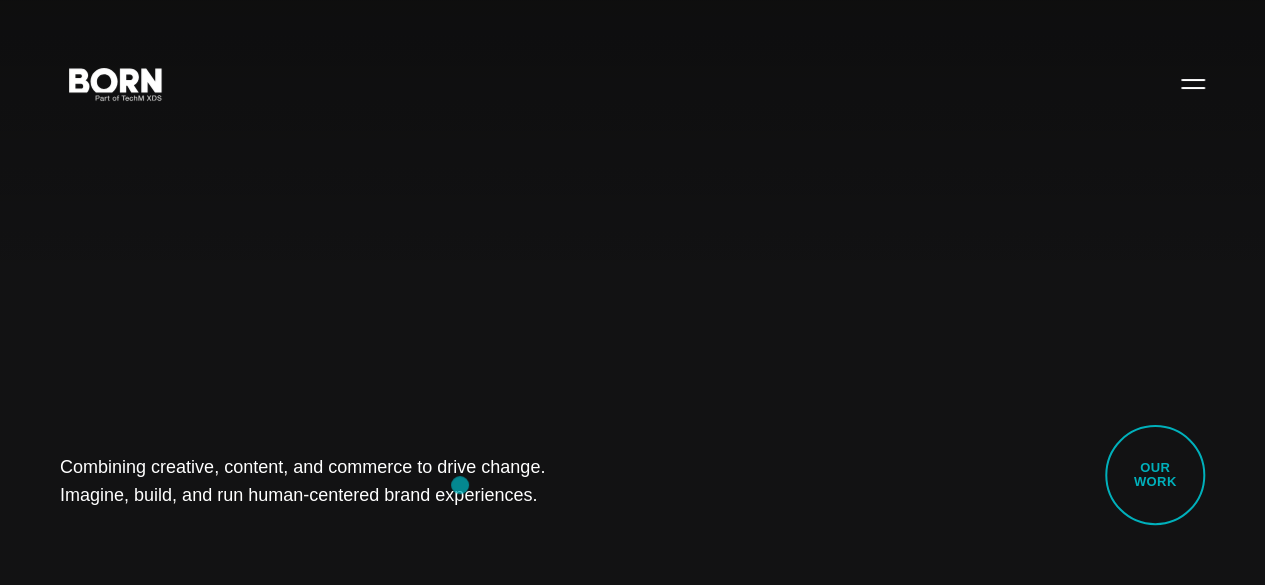 click on "Combining creative, content, and commerce to drive change. Imagine, build, and run human-centered brand experiences." at bounding box center (315, 481) 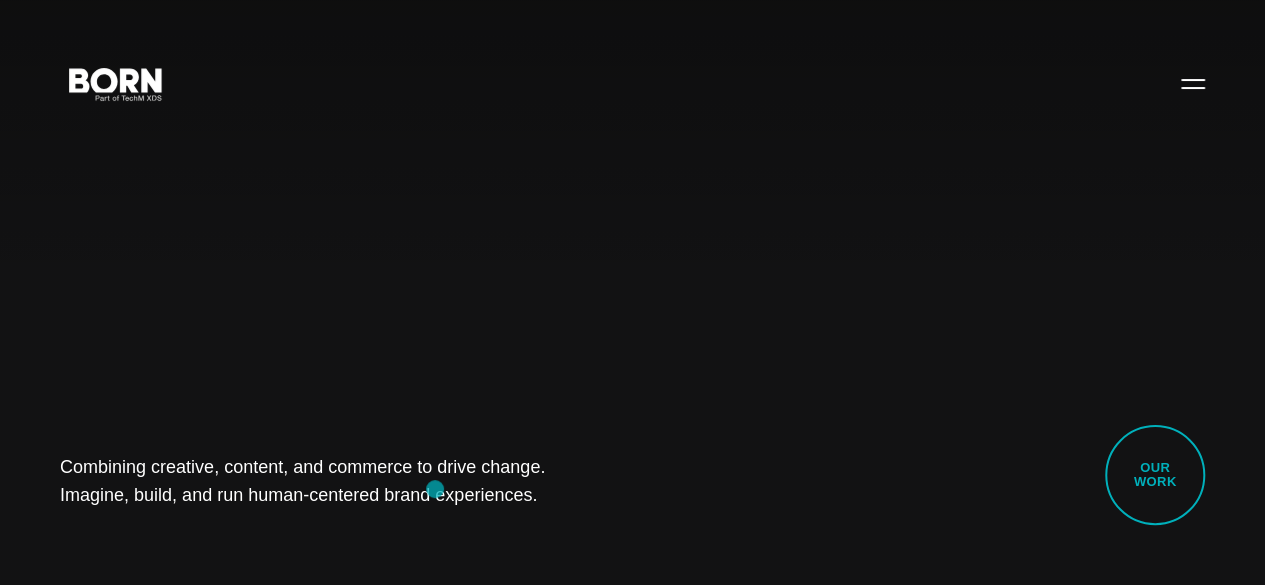 drag, startPoint x: 142, startPoint y: 441, endPoint x: 435, endPoint y: 489, distance: 296.9057 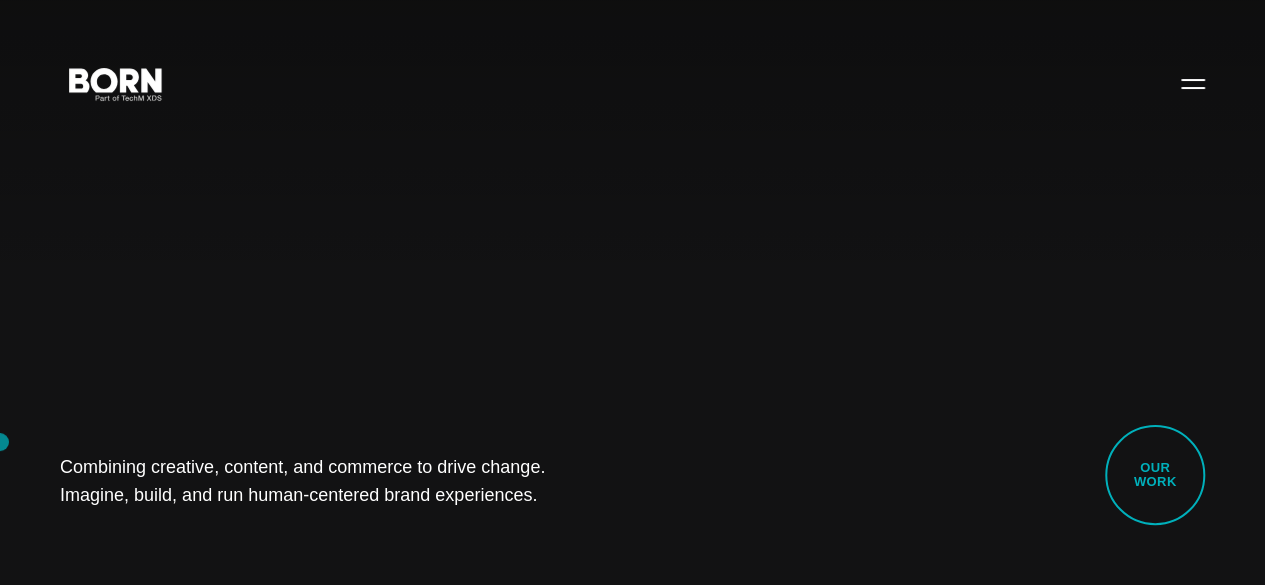 click on "Combining creative, content, and commerce to drive change. Imagine, build, and run human-centered brand experiences.
Our Work" at bounding box center [632, 292] 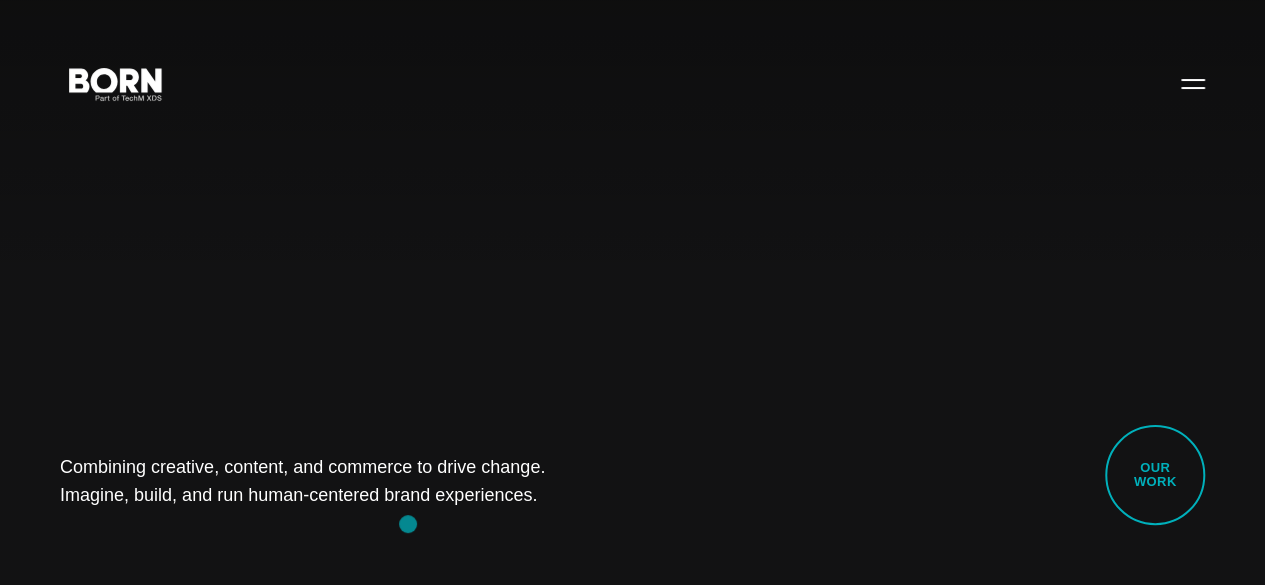 drag, startPoint x: 77, startPoint y: 442, endPoint x: 412, endPoint y: 521, distance: 344.1889 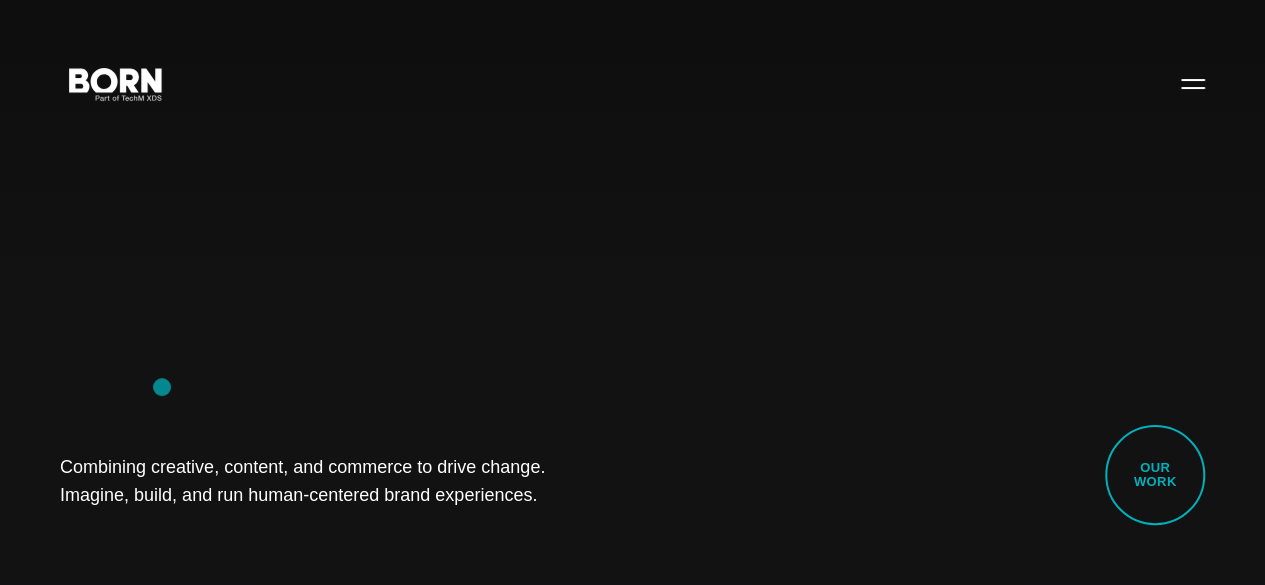 click on "Combining creative, content, and commerce to drive change. Imagine, build, and run human-centered brand experiences.
Our Work" at bounding box center [632, 292] 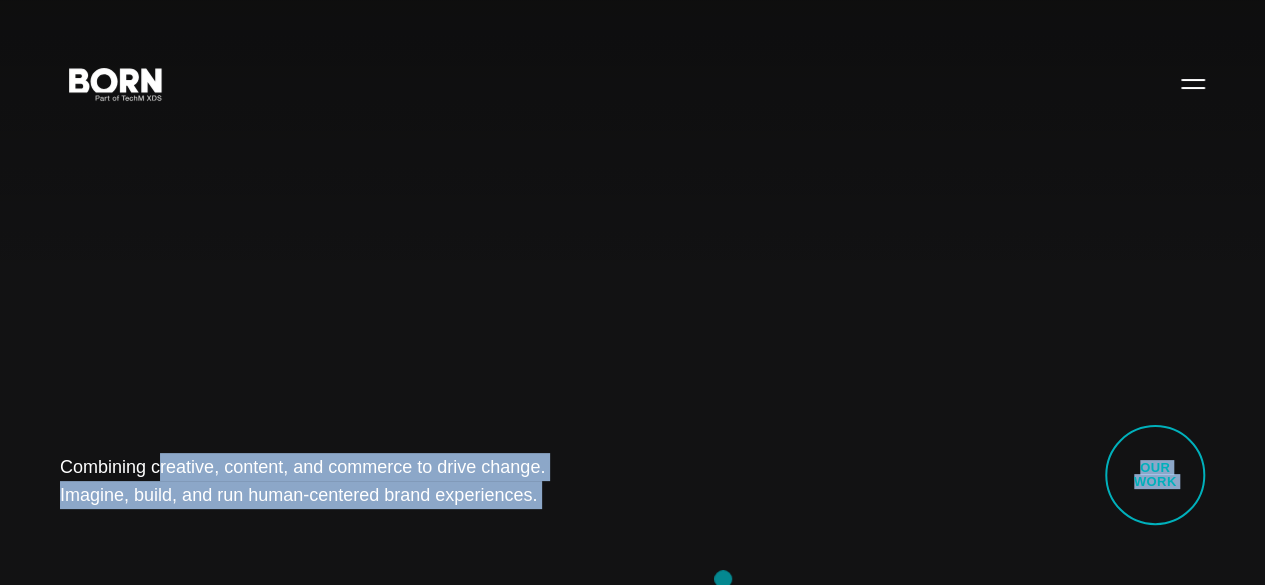 drag, startPoint x: 60, startPoint y: 439, endPoint x: 773, endPoint y: 598, distance: 730.5135 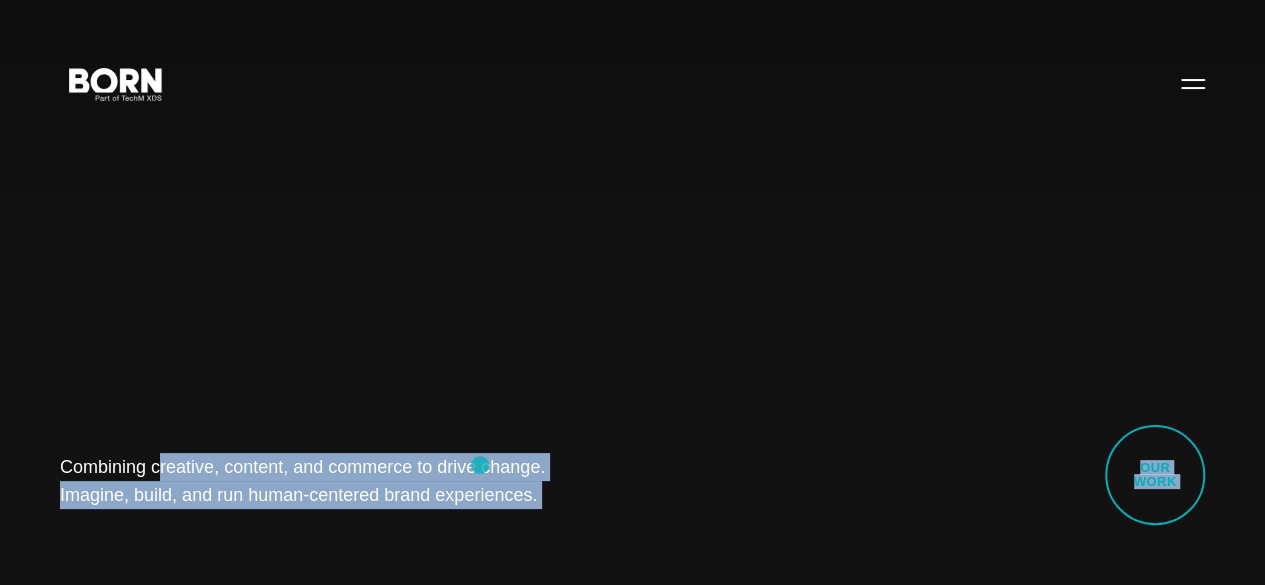click on "Combining creative, content, and commerce to drive change. Imagine, build, and run human-centered brand experiences." at bounding box center (315, 481) 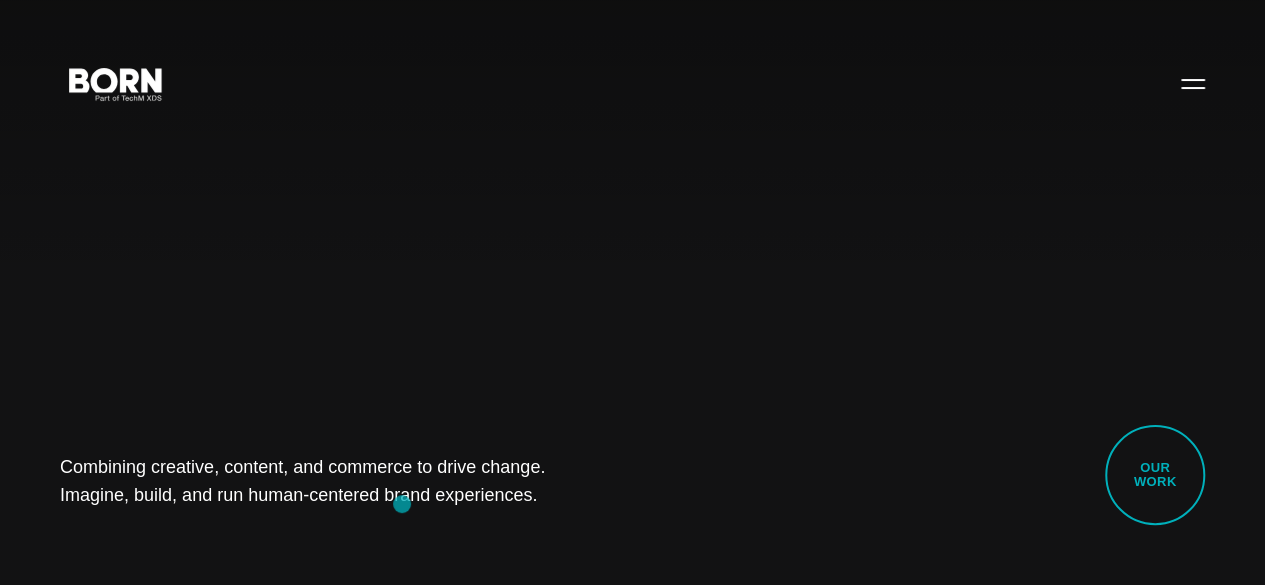 drag, startPoint x: 98, startPoint y: 443, endPoint x: 402, endPoint y: 503, distance: 309.86447 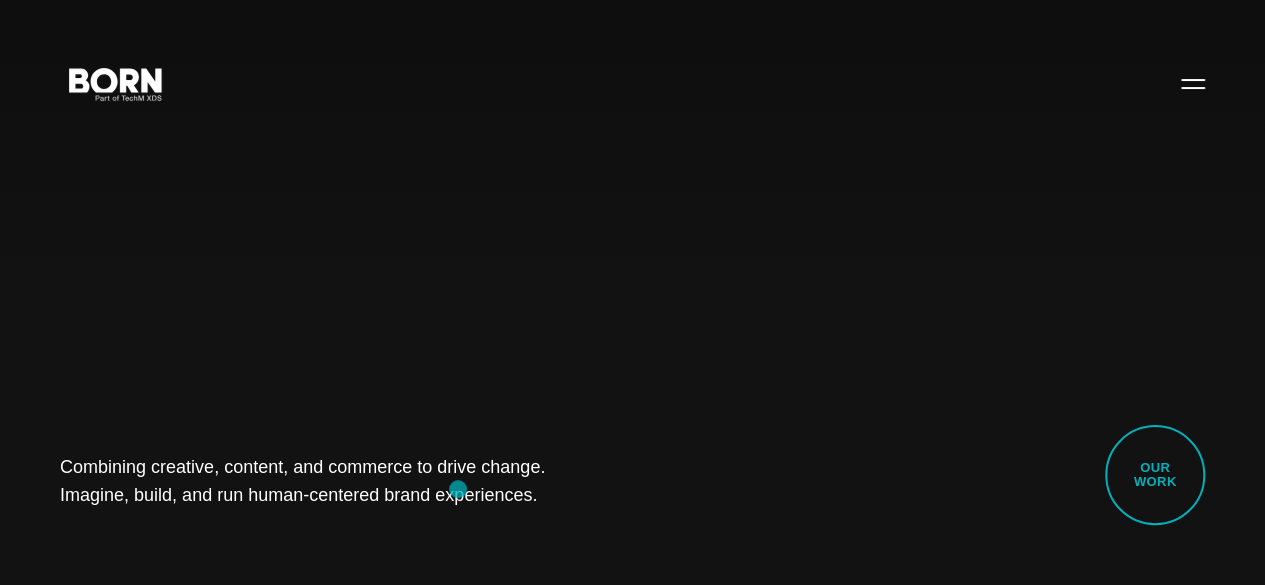click on "Combining creative, content, and commerce to drive change. Imagine, build, and run human-centered brand experiences." at bounding box center (315, 481) 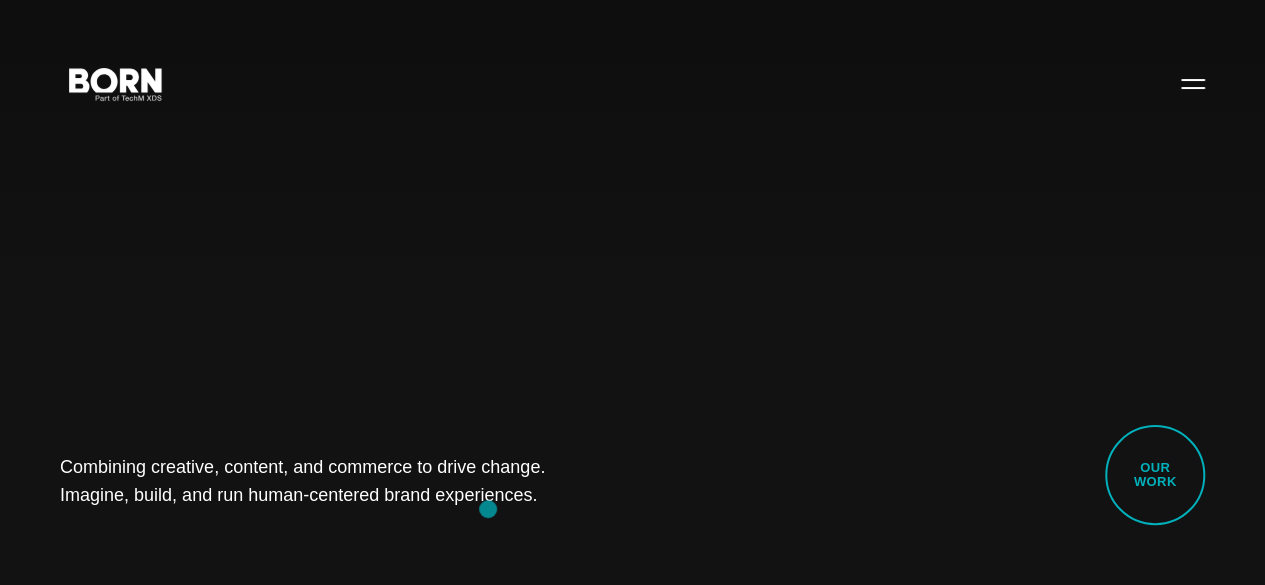 drag, startPoint x: 37, startPoint y: 436, endPoint x: 488, endPoint y: 508, distance: 456.71106 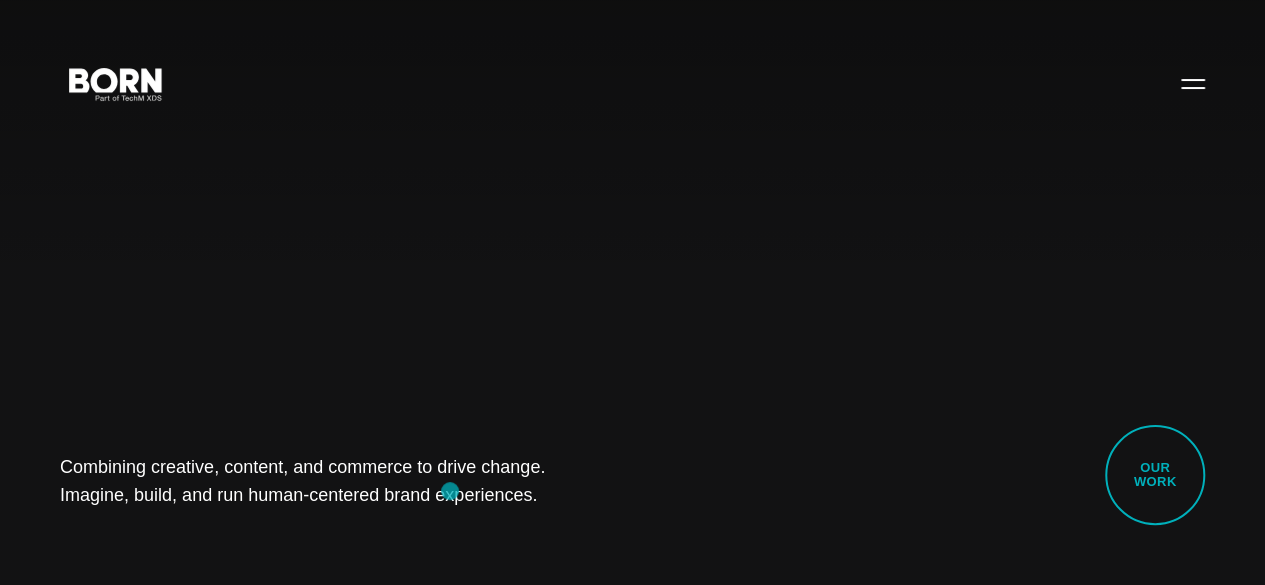 click on "Combining creative, content, and commerce to drive change. Imagine, build, and run human-centered brand experiences." at bounding box center (315, 481) 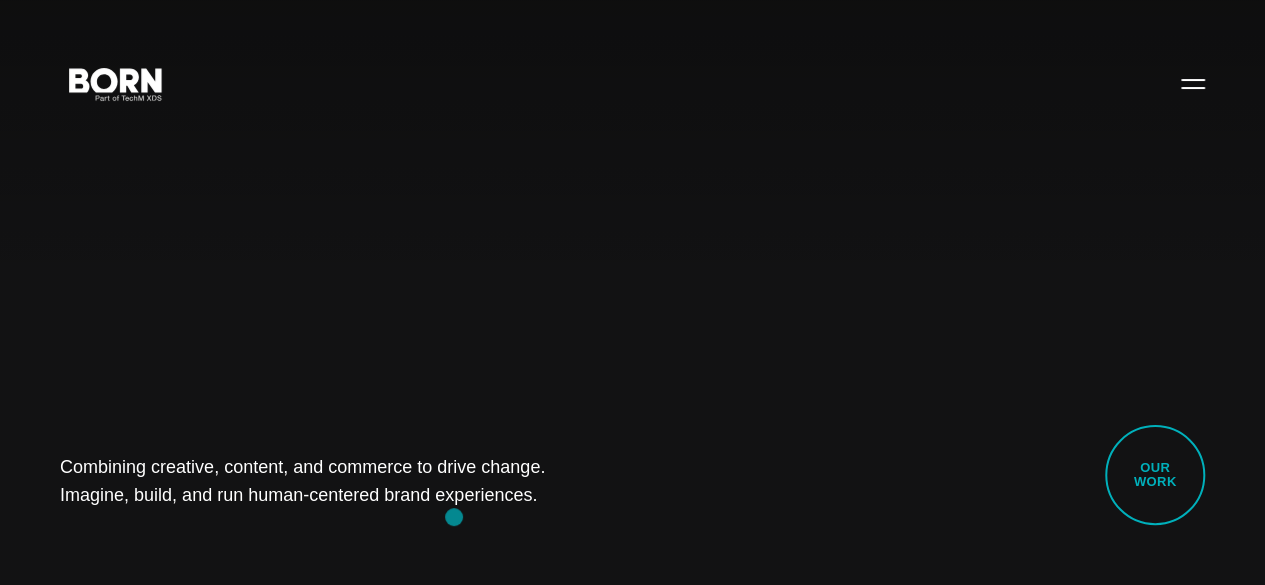drag, startPoint x: 60, startPoint y: 451, endPoint x: 453, endPoint y: 514, distance: 398.01758 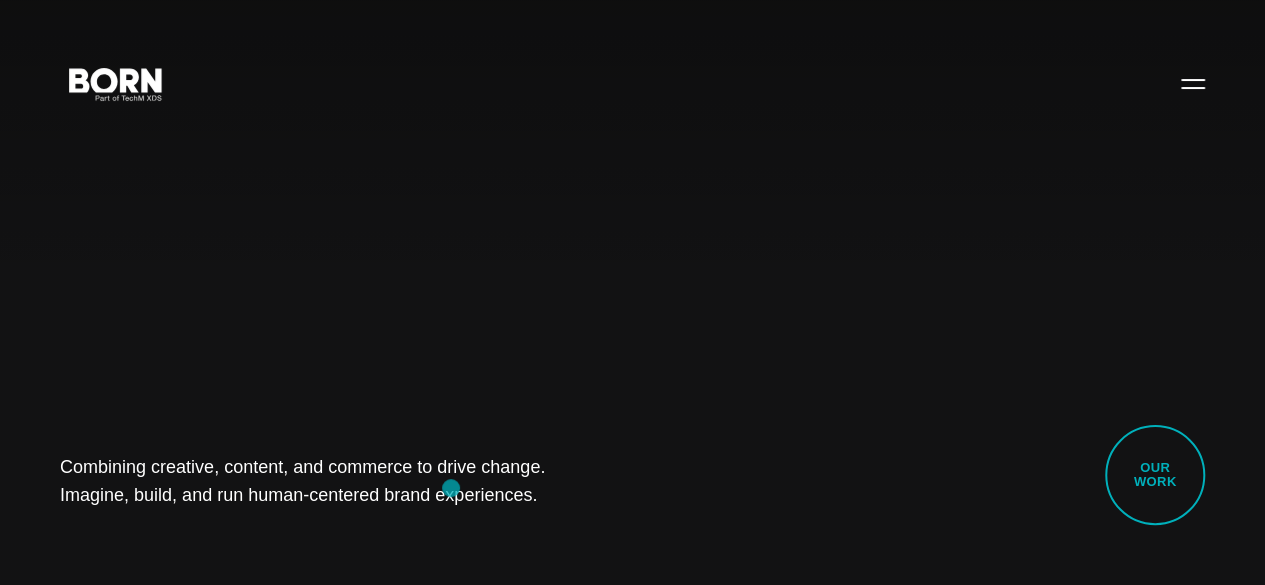 click on "Combining creative, content, and commerce to drive change. Imagine, build, and run human-centered brand experiences." at bounding box center (315, 481) 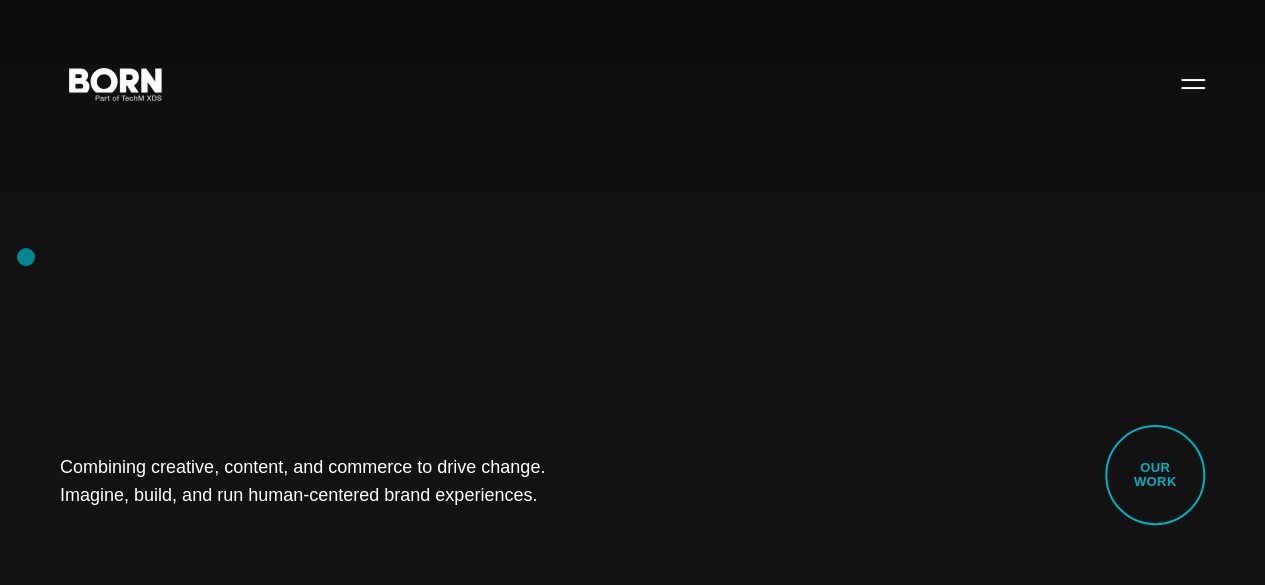 drag, startPoint x: 451, startPoint y: 488, endPoint x: 26, endPoint y: 255, distance: 484.67926 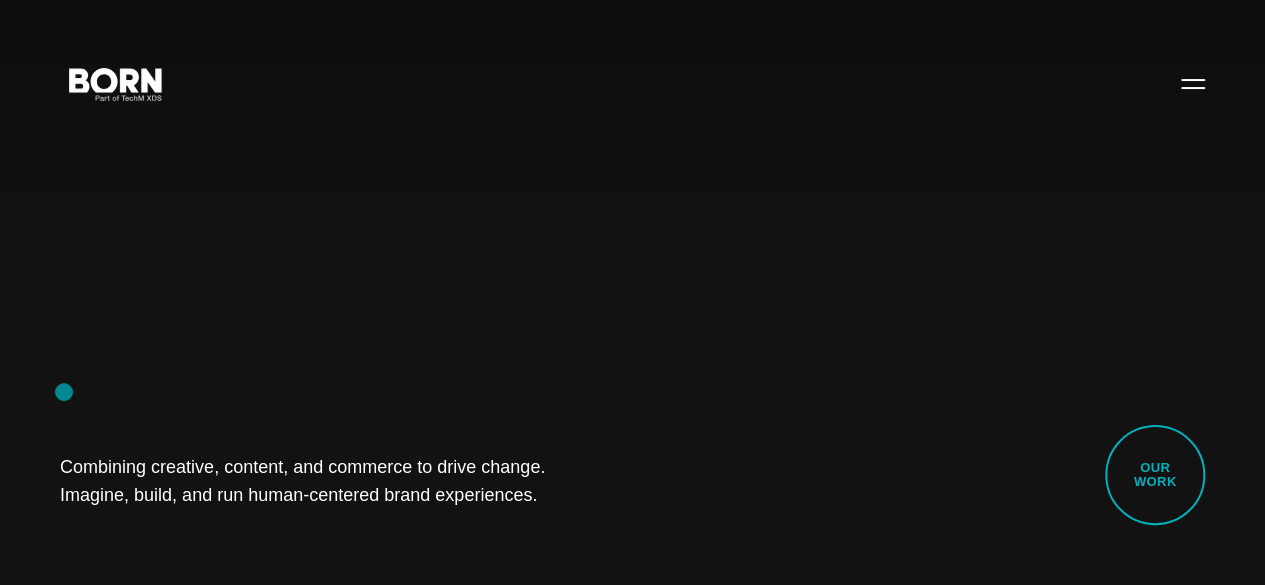 click on "Combining creative, content, and commerce to drive change. Imagine, build, and run human-centered brand experiences.
Our Work" at bounding box center (632, 292) 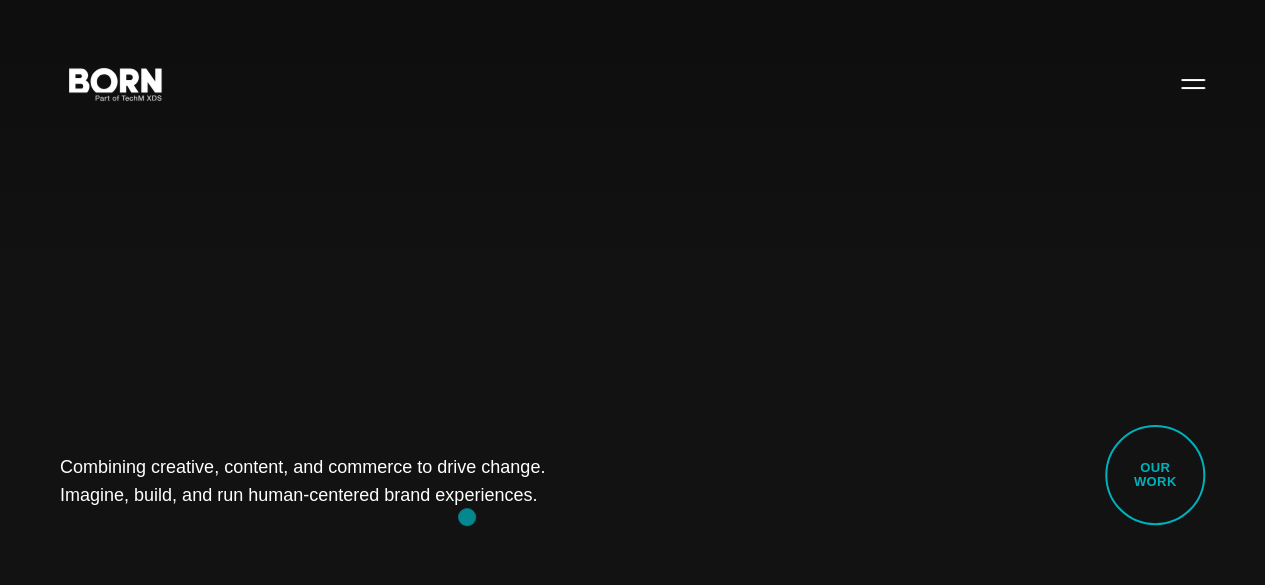 drag, startPoint x: 68, startPoint y: 445, endPoint x: 470, endPoint y: 519, distance: 408.7542 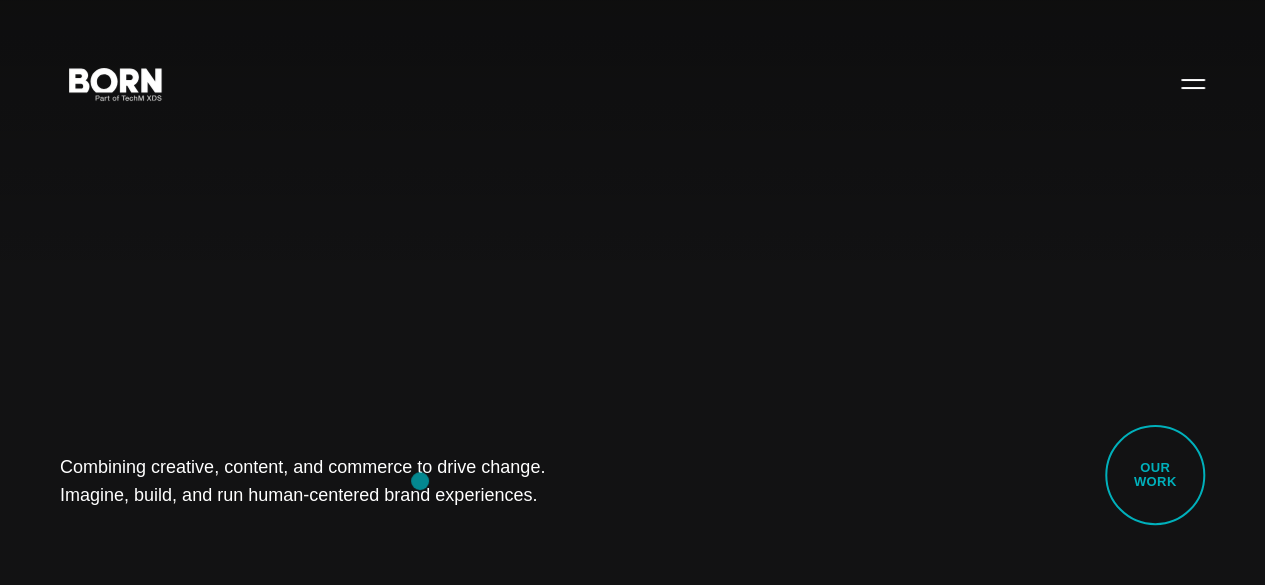 click on "Combining creative, content, and commerce to drive change. Imagine, build, and run human-centered brand experiences." at bounding box center (315, 481) 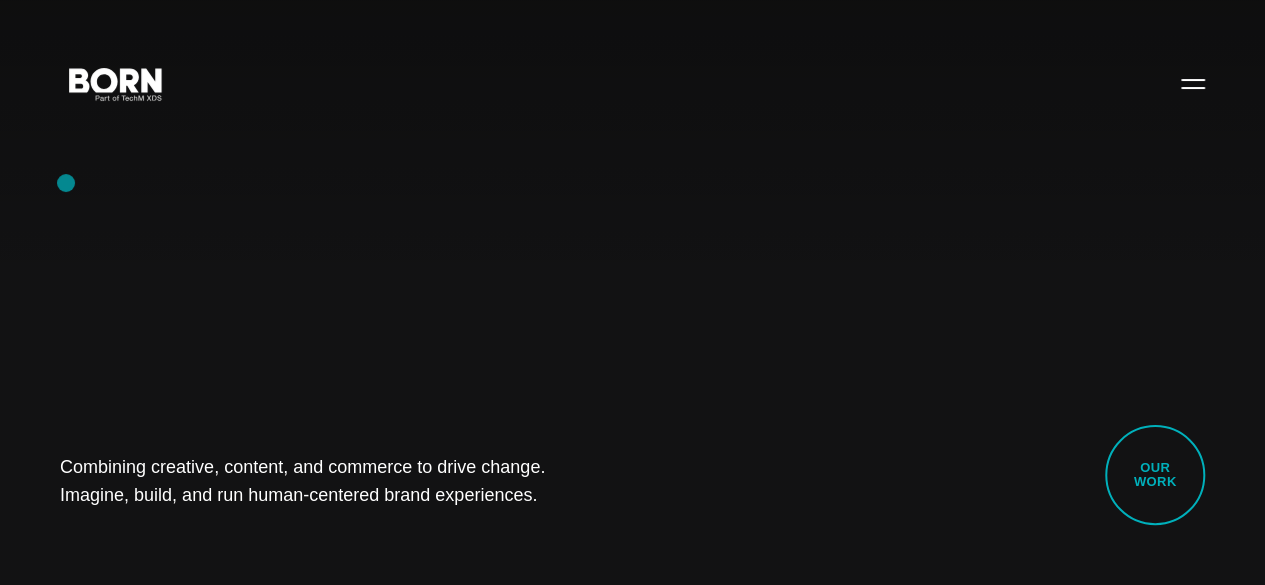 drag, startPoint x: 436, startPoint y: 485, endPoint x: 66, endPoint y: 183, distance: 477.60236 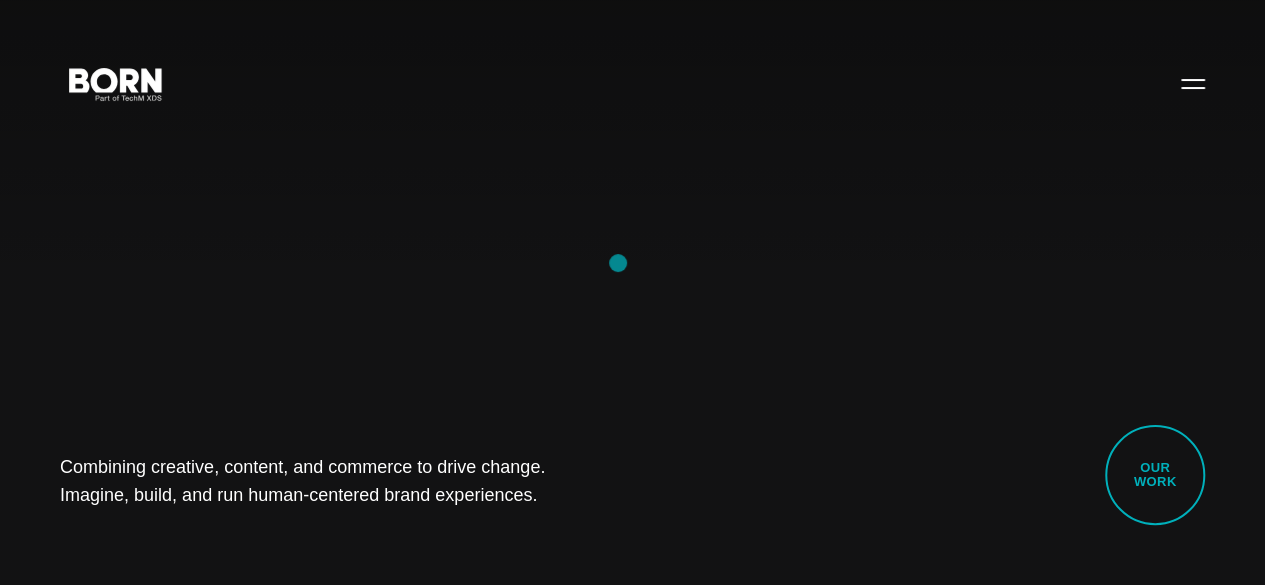 click on "Combining creative, content, and commerce to drive change. Imagine, build, and run human-centered brand experiences.
Our Work" at bounding box center [632, 292] 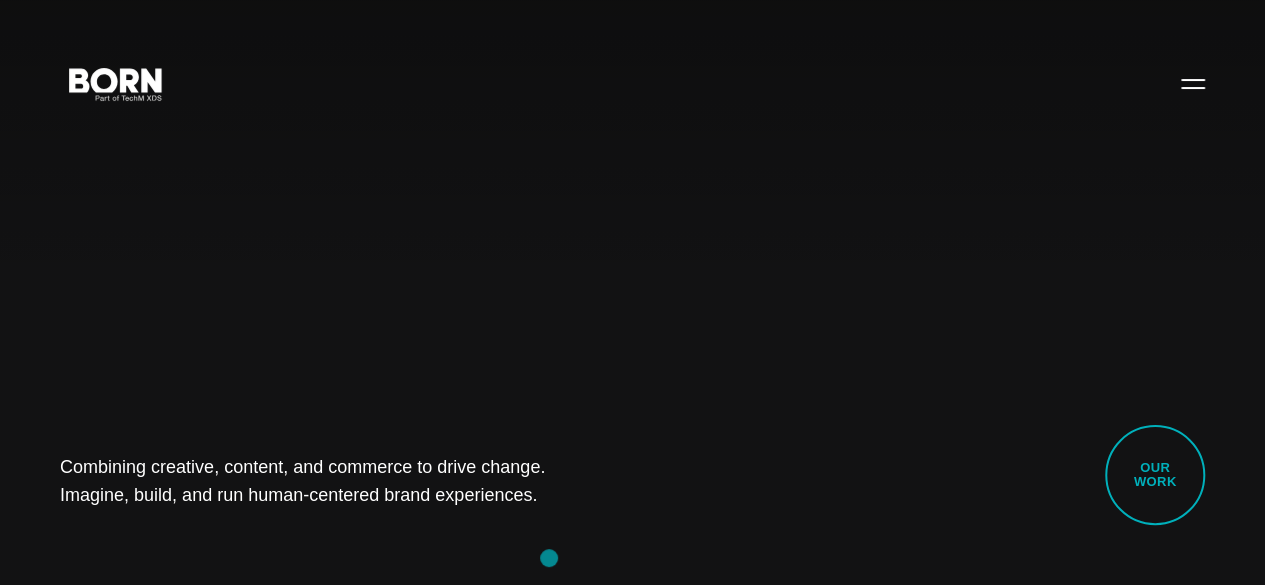 drag, startPoint x: 40, startPoint y: 434, endPoint x: 539, endPoint y: 573, distance: 517.99805 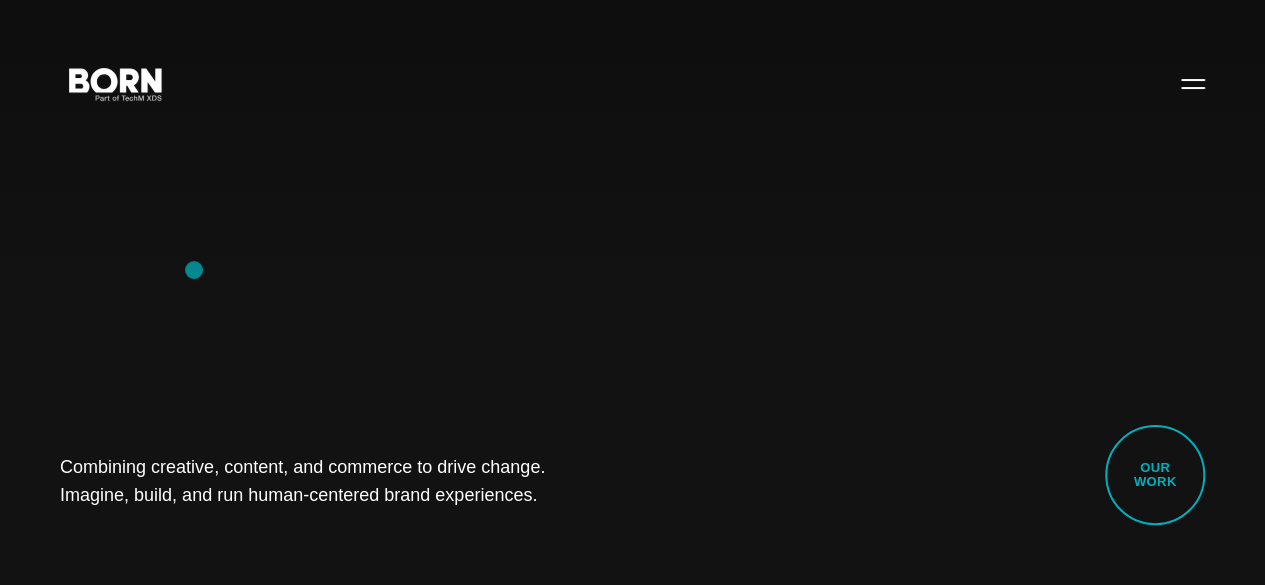 click on "Combining creative, content, and commerce to drive change. Imagine, build, and run human-centered brand experiences.
Our Work" at bounding box center [632, 292] 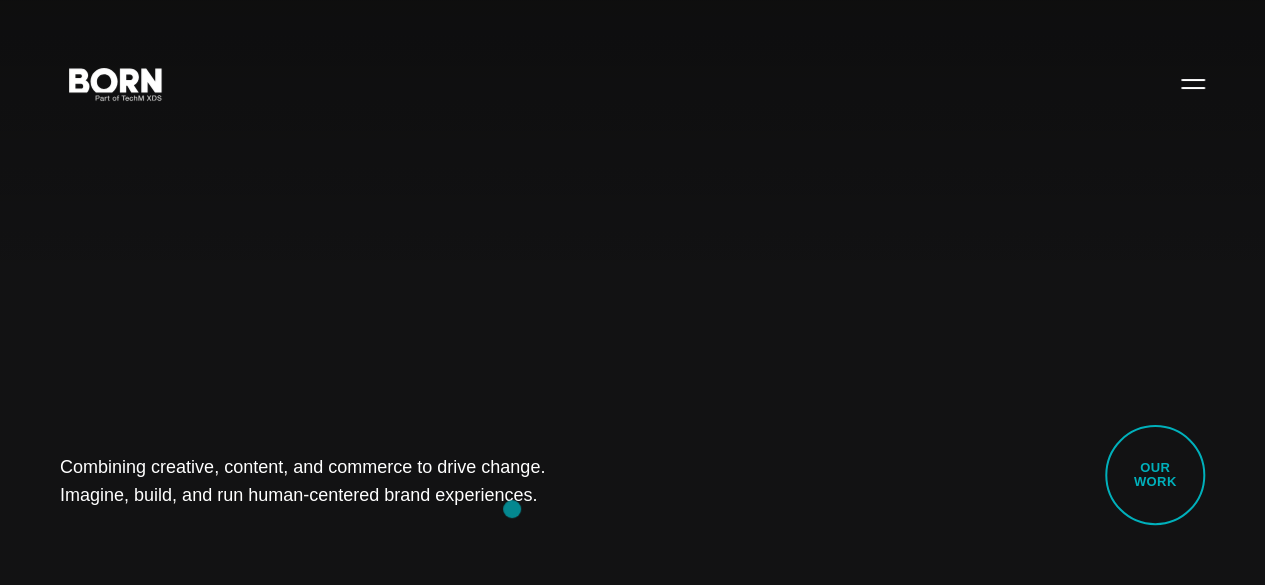 drag, startPoint x: 54, startPoint y: 425, endPoint x: 516, endPoint y: 507, distance: 469.22064 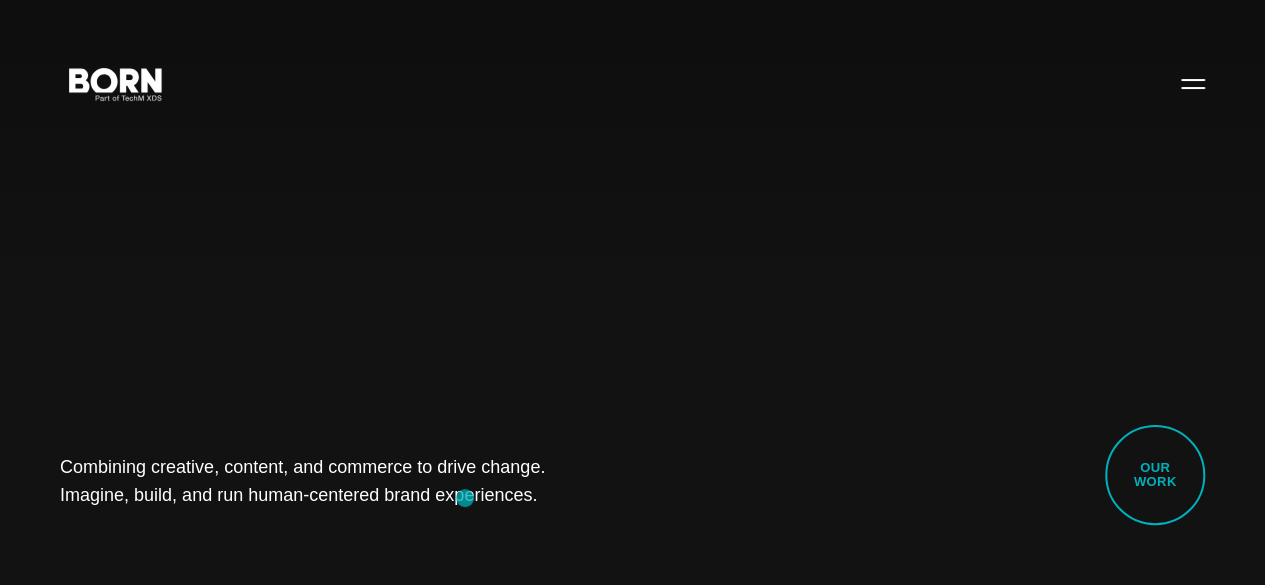 click on "Combining creative, content, and commerce to drive change. Imagine, build, and run human-centered brand experiences.
Our Work" at bounding box center (632, 292) 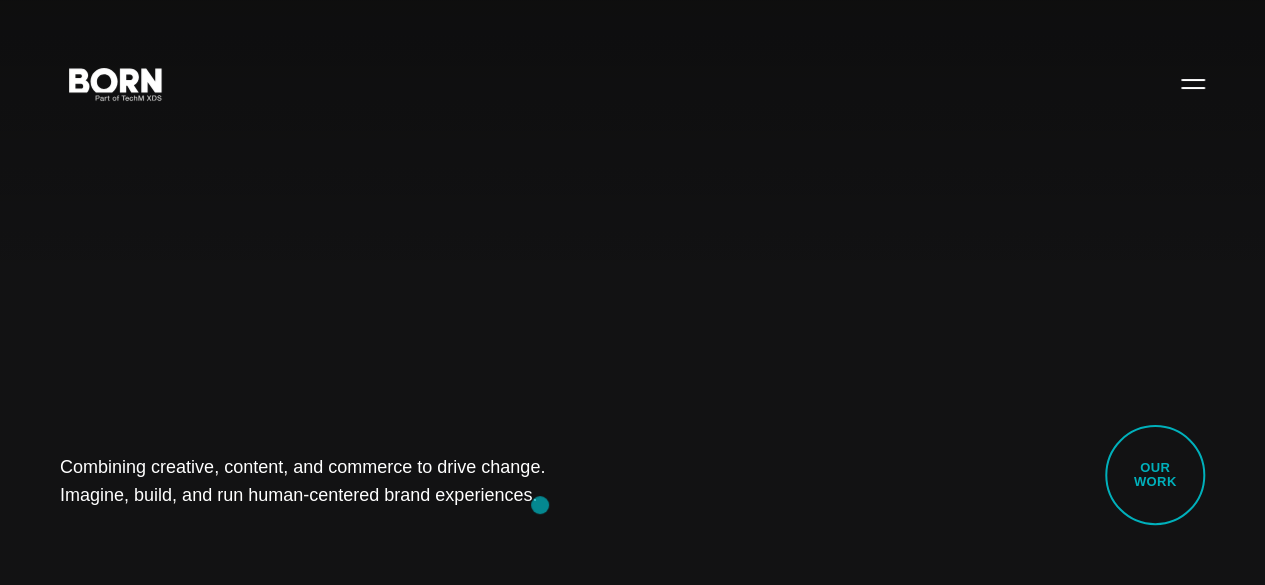 drag, startPoint x: 26, startPoint y: 455, endPoint x: 538, endPoint y: 498, distance: 513.8025 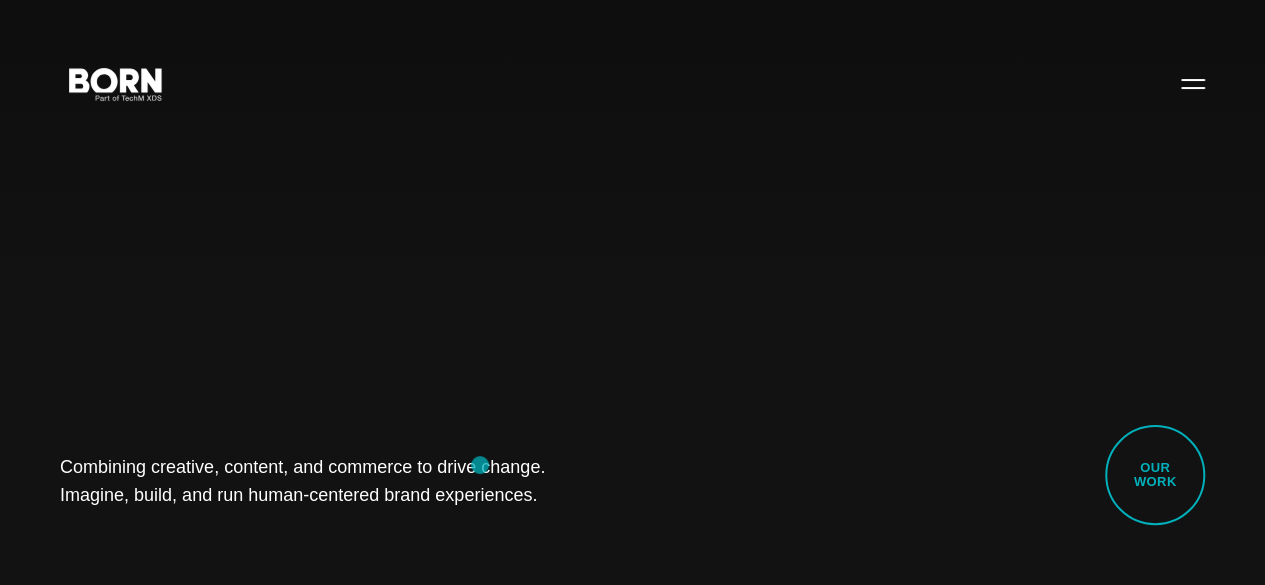 click on "Combining creative, content, and commerce to drive change. Imagine, build, and run human-centered brand experiences." at bounding box center (315, 481) 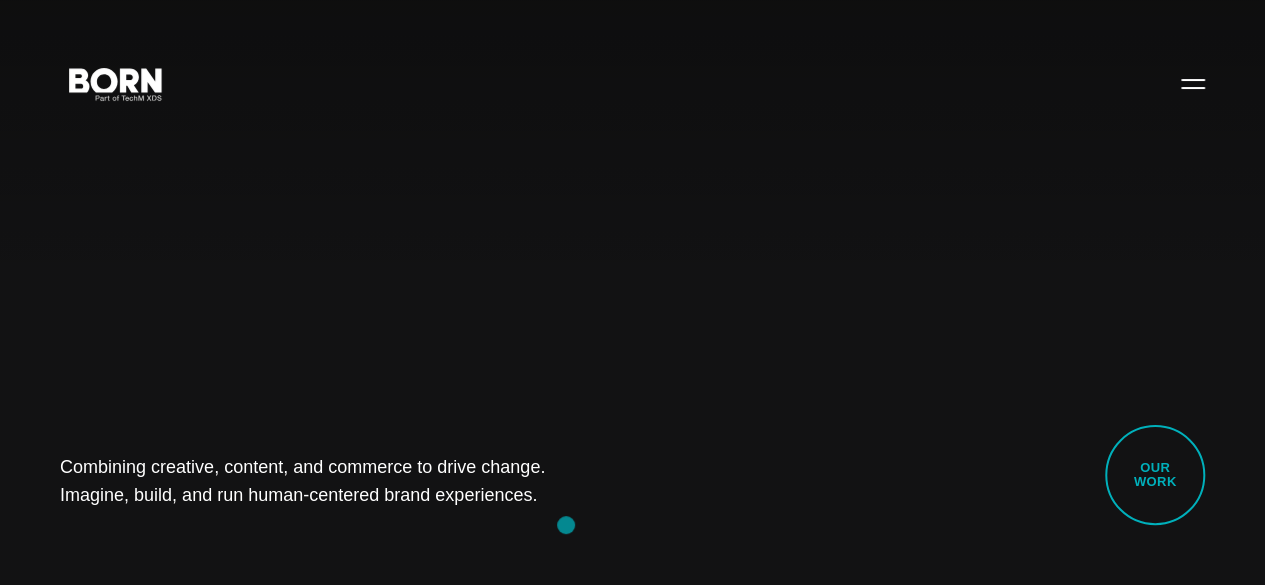 drag, startPoint x: 68, startPoint y: 430, endPoint x: 566, endPoint y: 524, distance: 506.79385 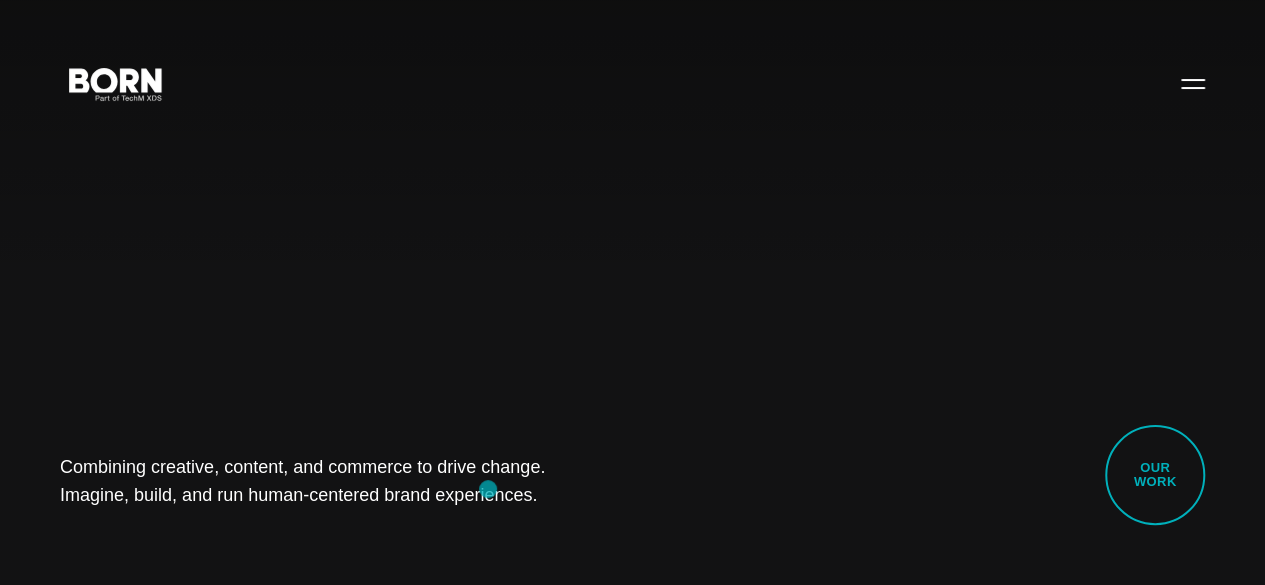 click on "Combining creative, content, and commerce to drive change. Imagine, build, and run human-centered brand experiences.
Our Work" at bounding box center (632, 292) 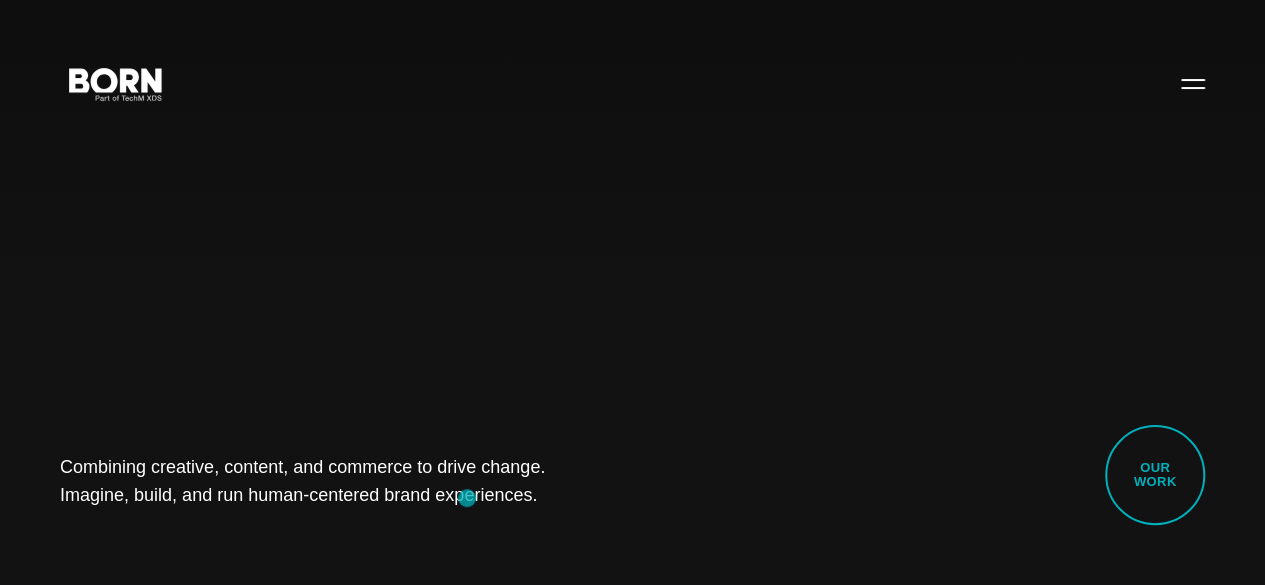 drag, startPoint x: 82, startPoint y: 449, endPoint x: 467, endPoint y: 498, distance: 388.10565 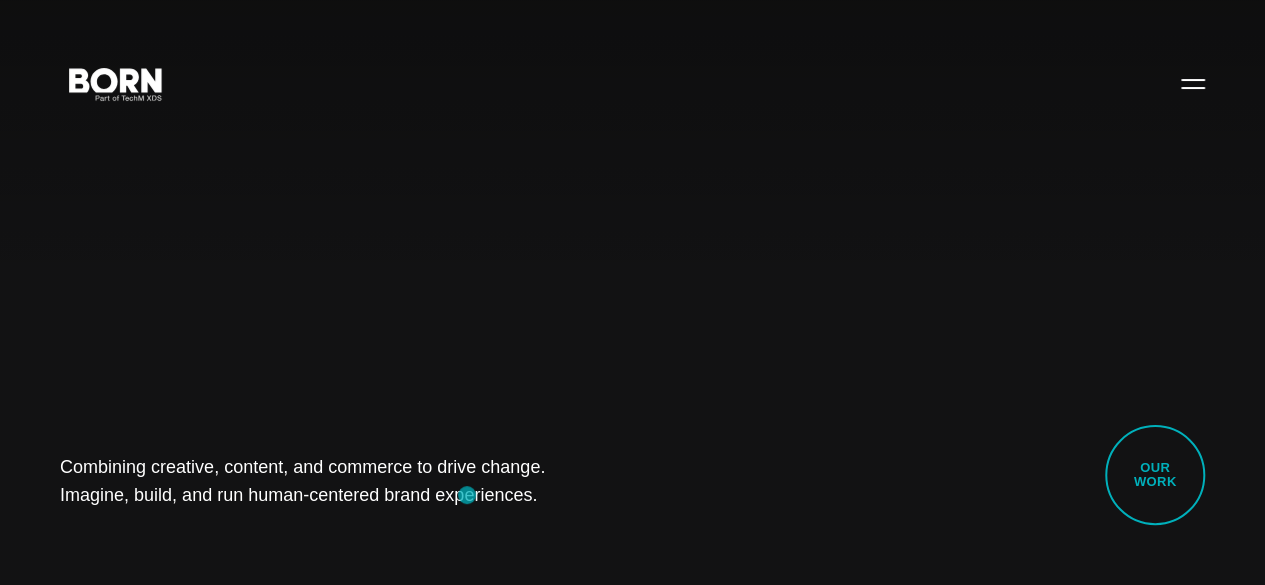 click on "Combining creative, content, and commerce to drive change. Imagine, build, and run human-centered brand experiences.
Our Work" at bounding box center (632, 292) 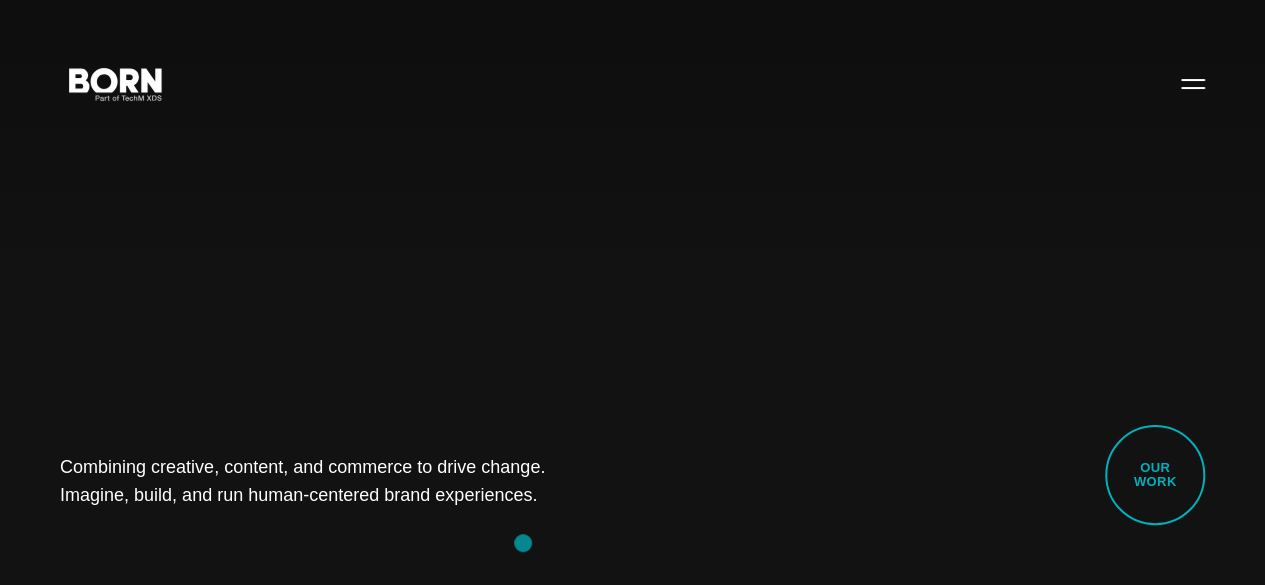drag, startPoint x: 32, startPoint y: 450, endPoint x: 525, endPoint y: 543, distance: 501.69513 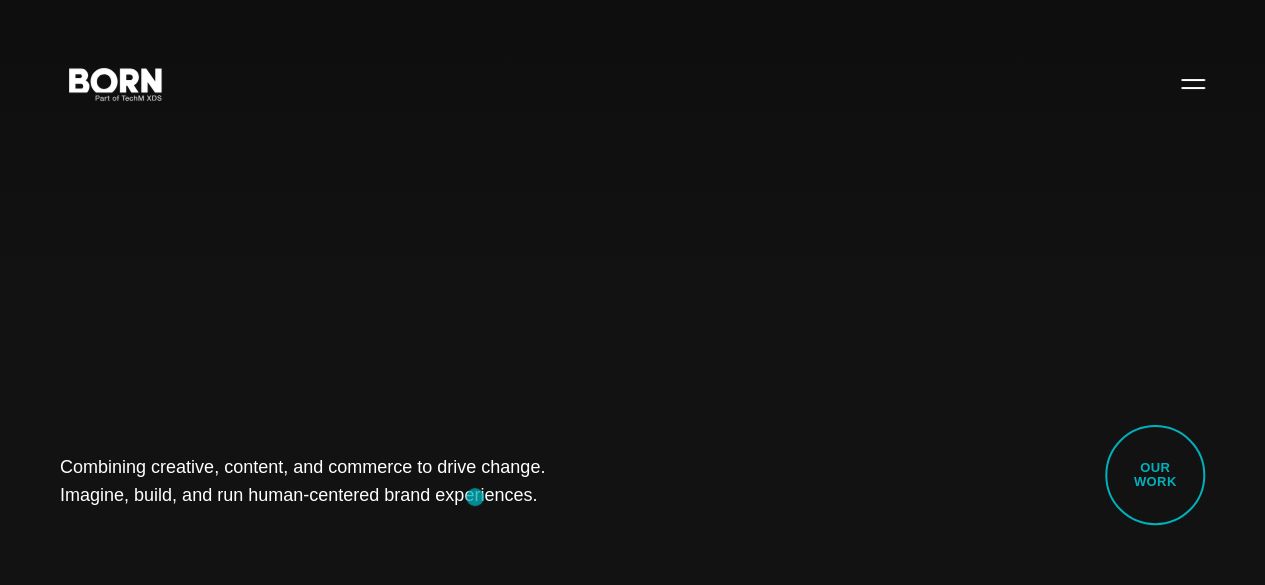 click on "Combining creative, content, and commerce to drive change. Imagine, build, and run human-centered brand experiences.
Our Work" at bounding box center (632, 292) 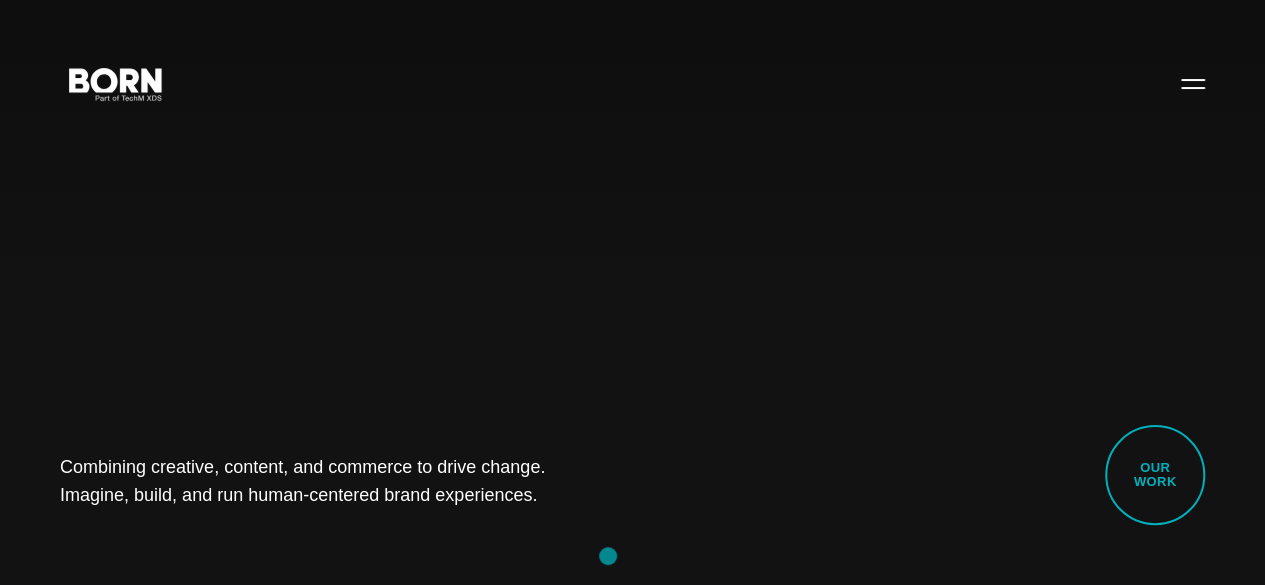 drag, startPoint x: 44, startPoint y: 445, endPoint x: 609, endPoint y: 555, distance: 575.6084 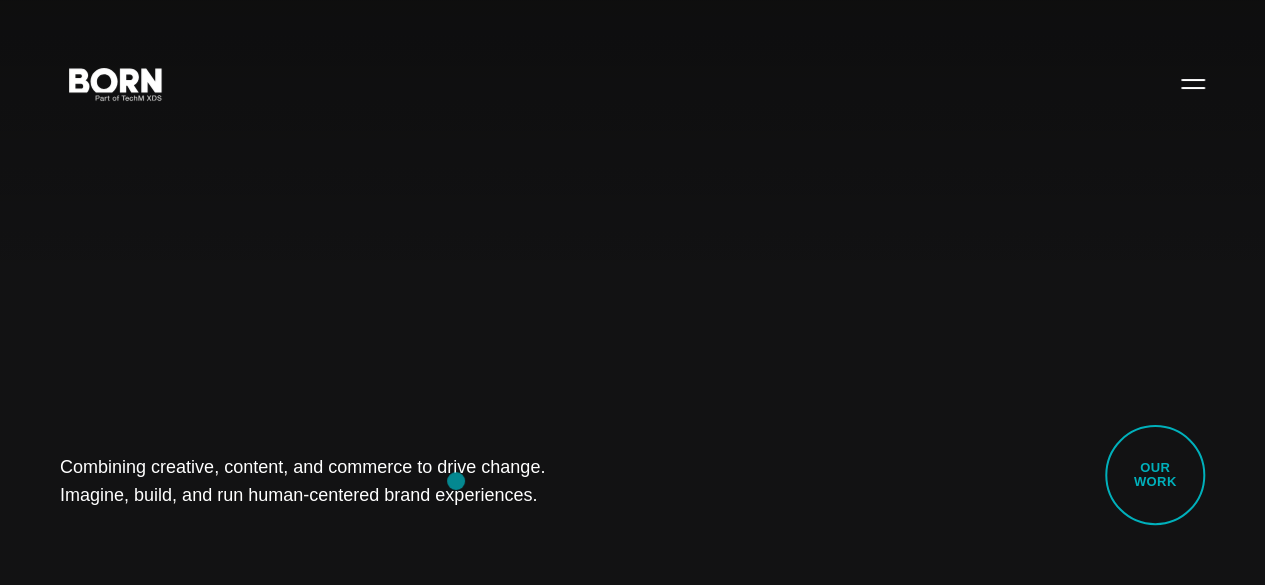click on "Combining creative, content, and commerce to drive change. Imagine, build, and run human-centered brand experiences." at bounding box center [315, 481] 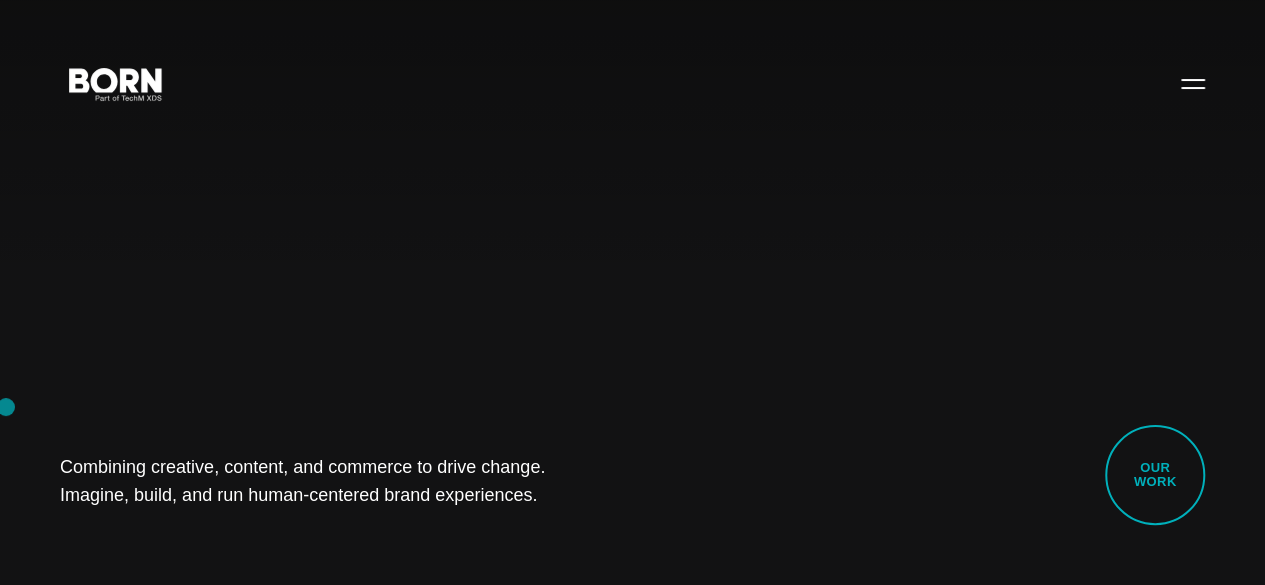 drag, startPoint x: 456, startPoint y: 481, endPoint x: 6, endPoint y: 407, distance: 456.04385 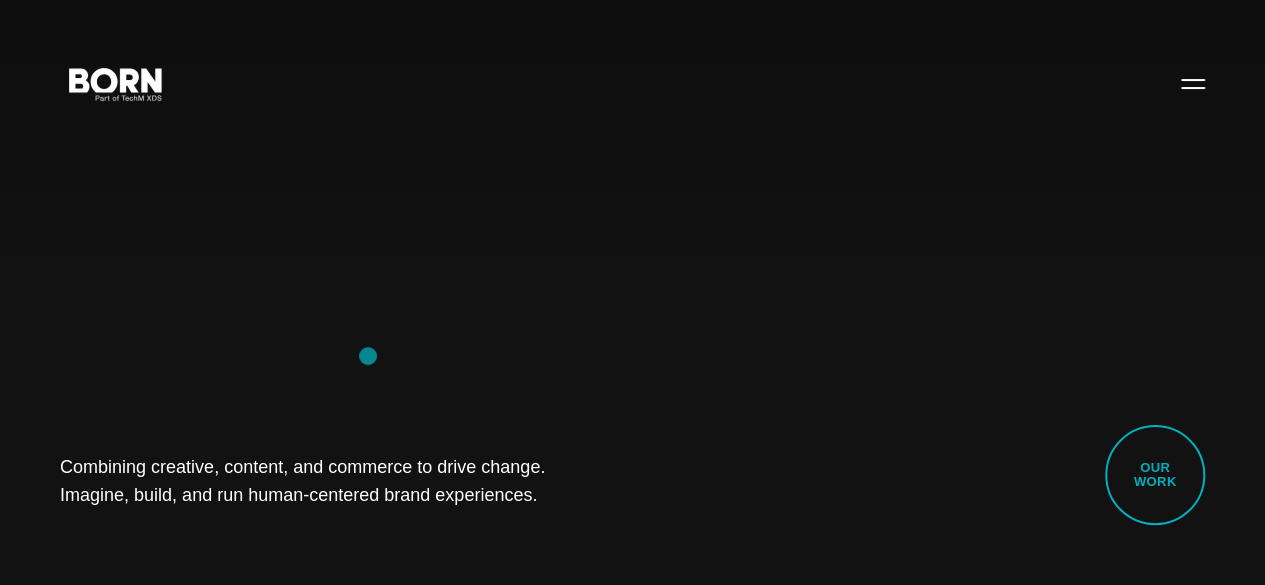 click on "Combining creative, content, and commerce to drive change. Imagine, build, and run human-centered brand experiences.
Our Work" at bounding box center (632, 292) 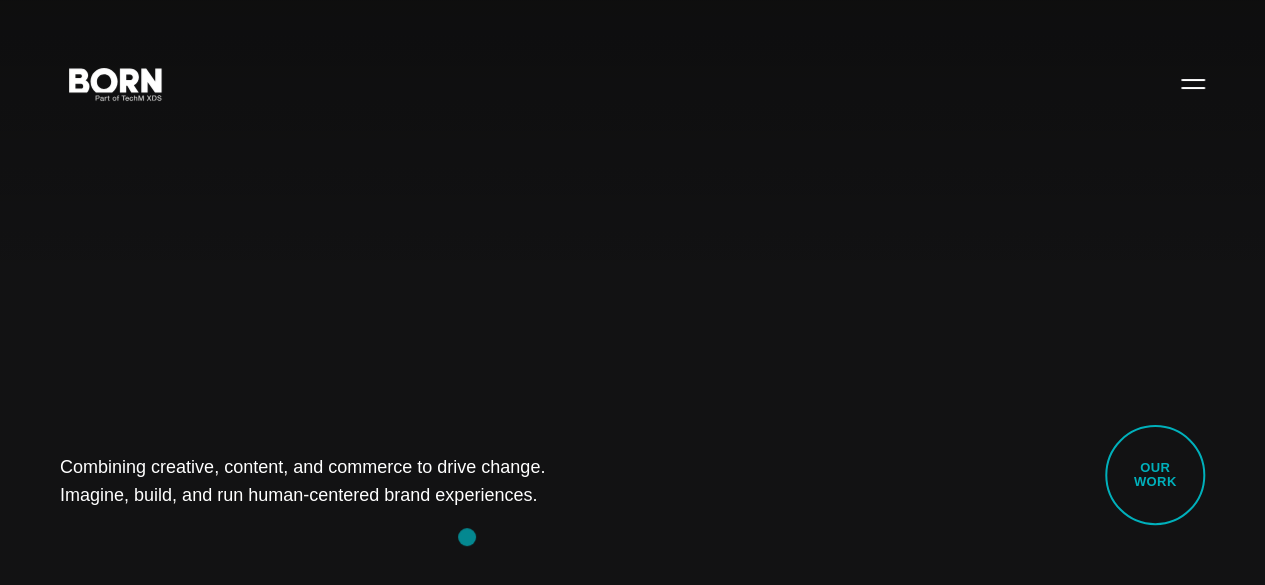 drag, startPoint x: 58, startPoint y: 410, endPoint x: 468, endPoint y: 537, distance: 429.21906 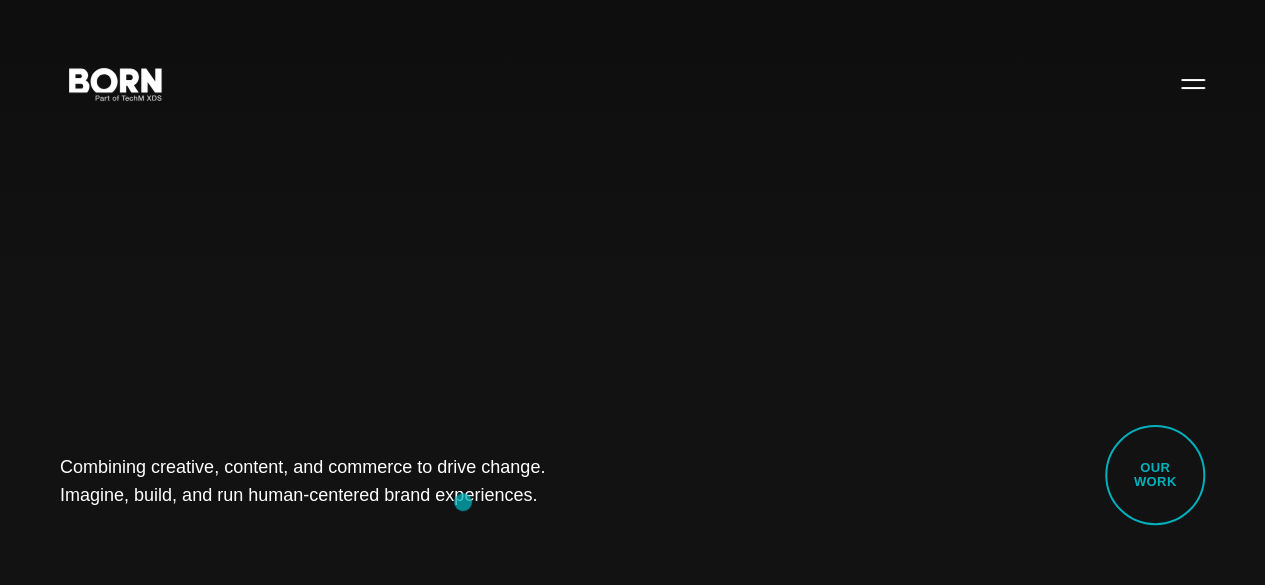 click on "Combining creative, content, and commerce to drive change. Imagine, build, and run human-centered brand experiences.
Our Work" at bounding box center (632, 292) 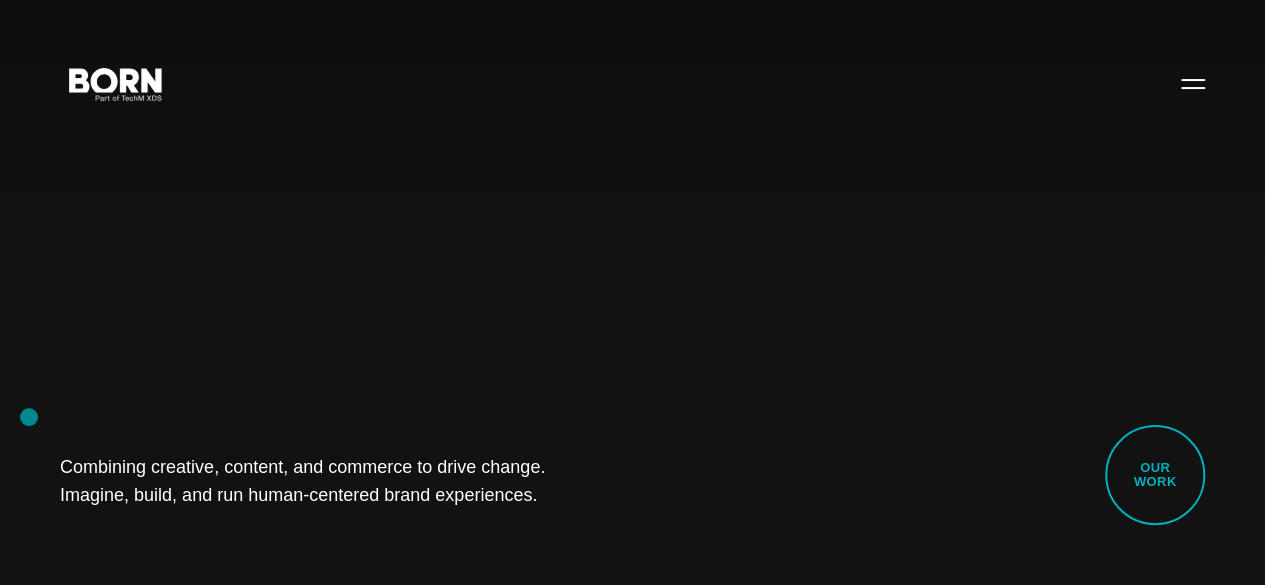 drag, startPoint x: 458, startPoint y: 501, endPoint x: 30, endPoint y: 418, distance: 435.97363 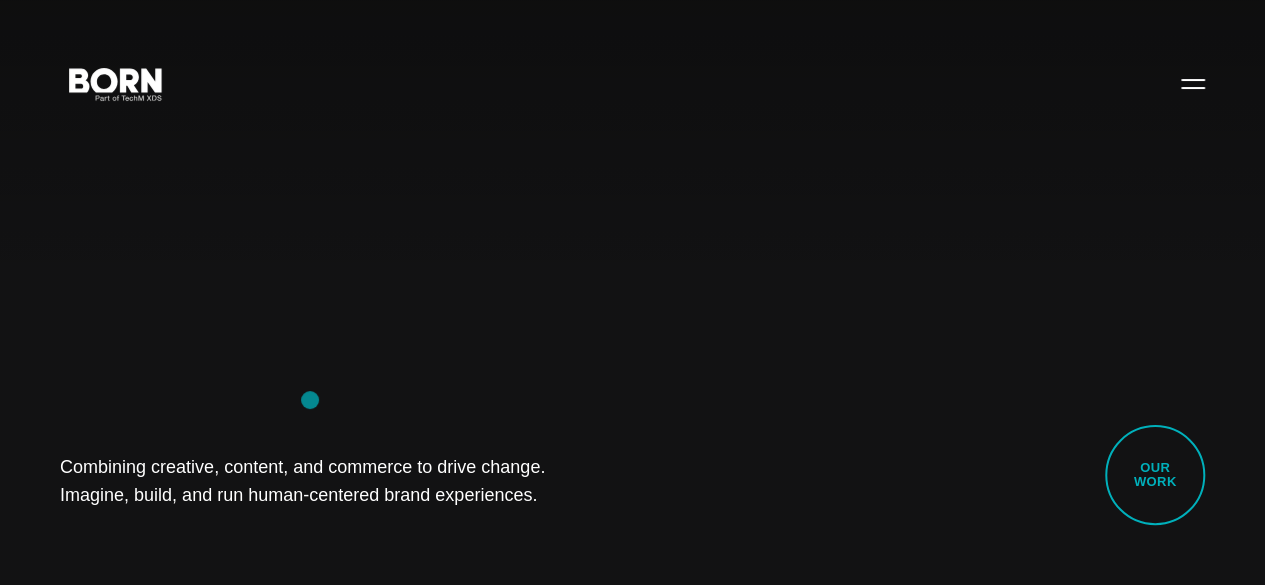 click on "Combining creative, content, and commerce to drive change. Imagine, build, and run human-centered brand experiences.
Our Work" at bounding box center (632, 292) 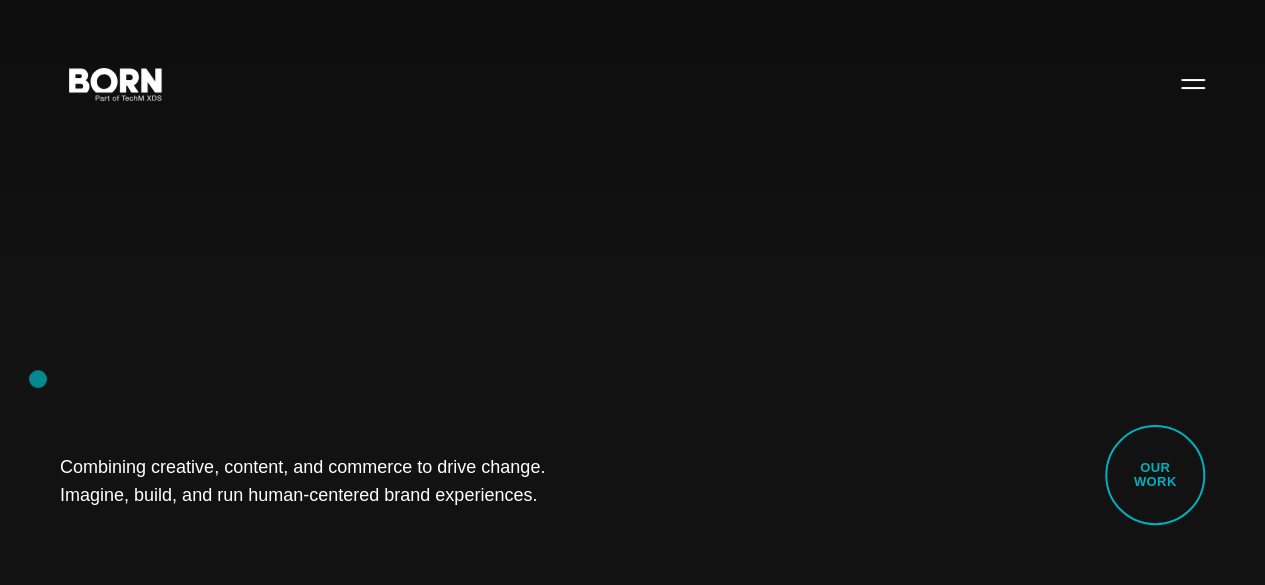 click on "Combining creative, content, and commerce to drive change. Imagine, build, and run human-centered brand experiences.
Our Work" at bounding box center (632, 292) 